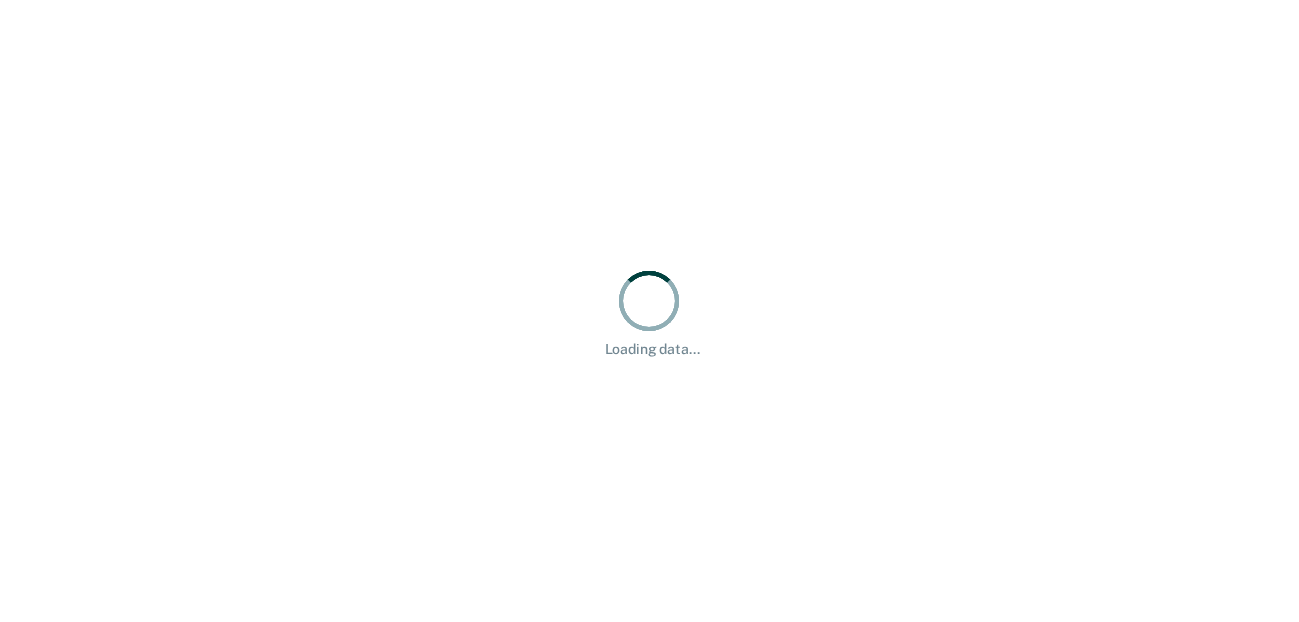 scroll, scrollTop: 0, scrollLeft: 0, axis: both 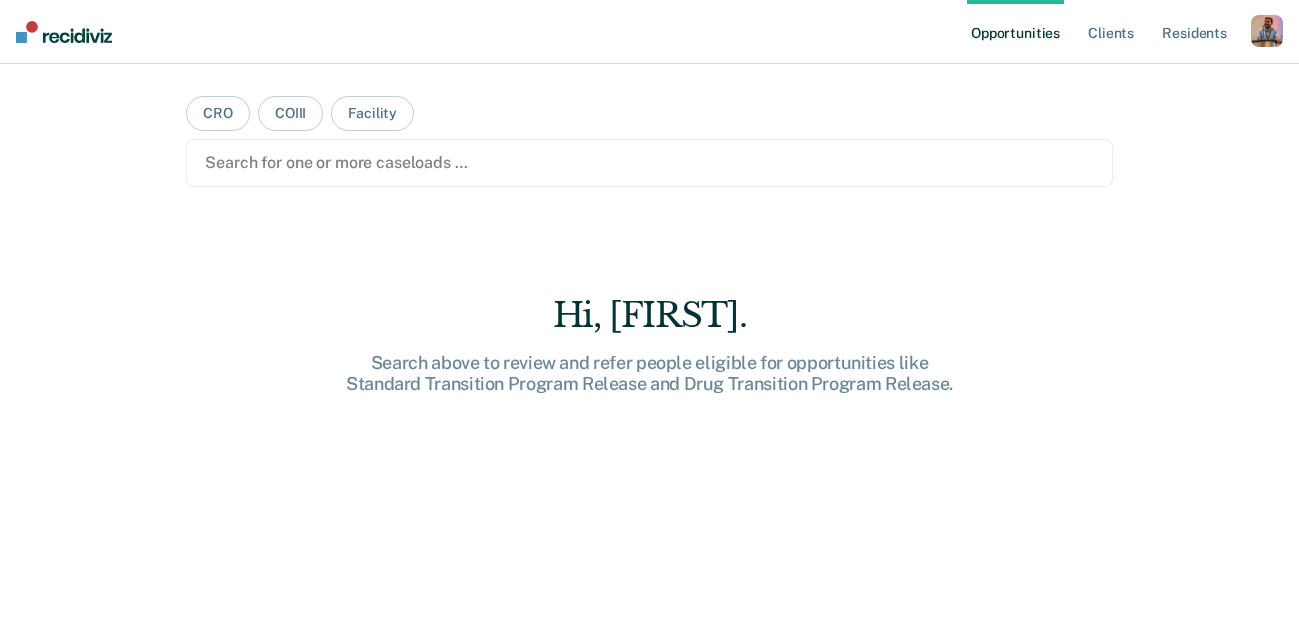 click at bounding box center [1267, 31] 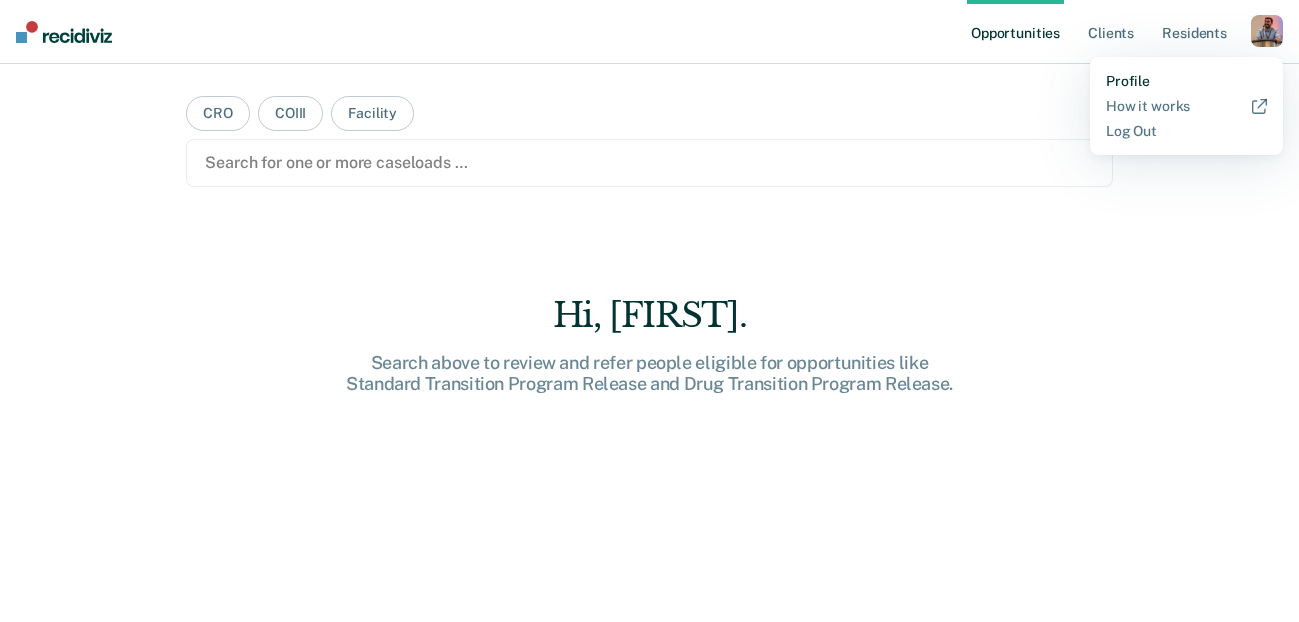 click on "Profile" at bounding box center (1186, 81) 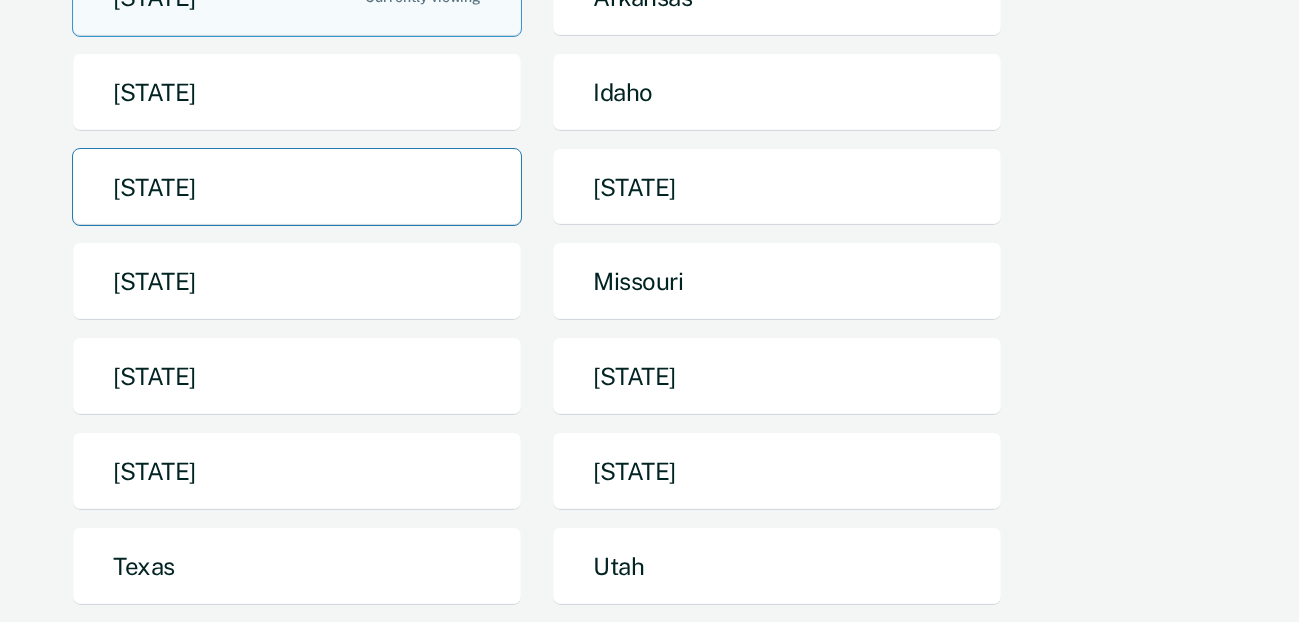 scroll, scrollTop: 275, scrollLeft: 0, axis: vertical 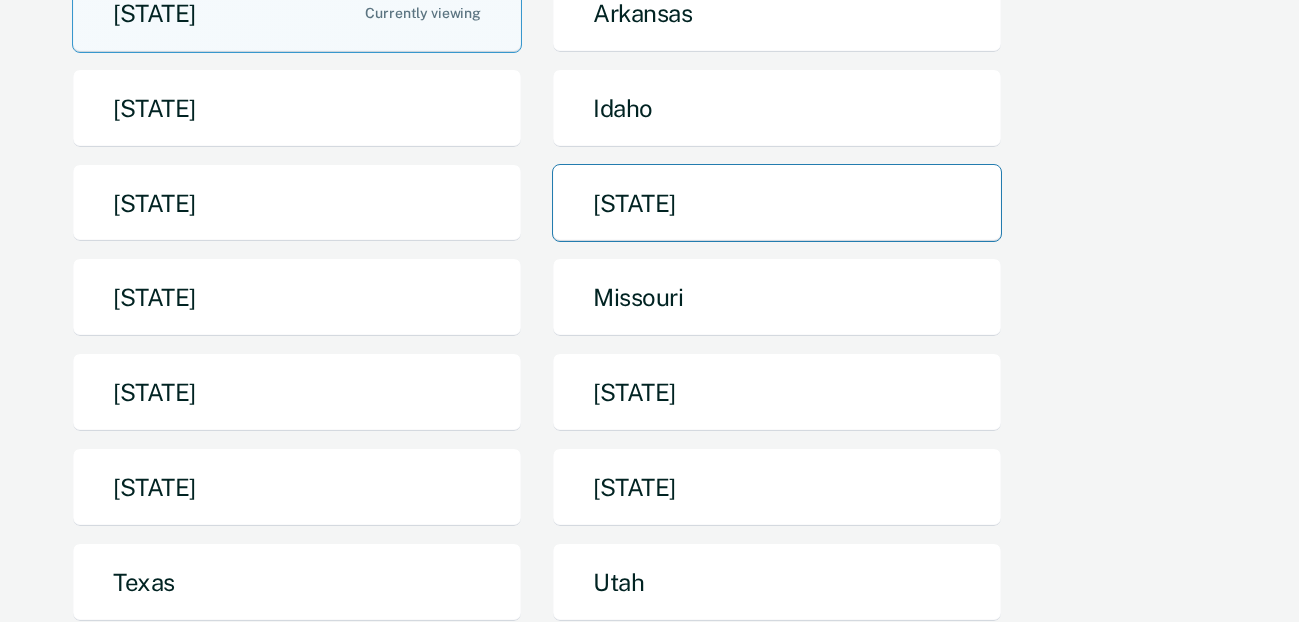 click on "[STATE]" at bounding box center [777, 203] 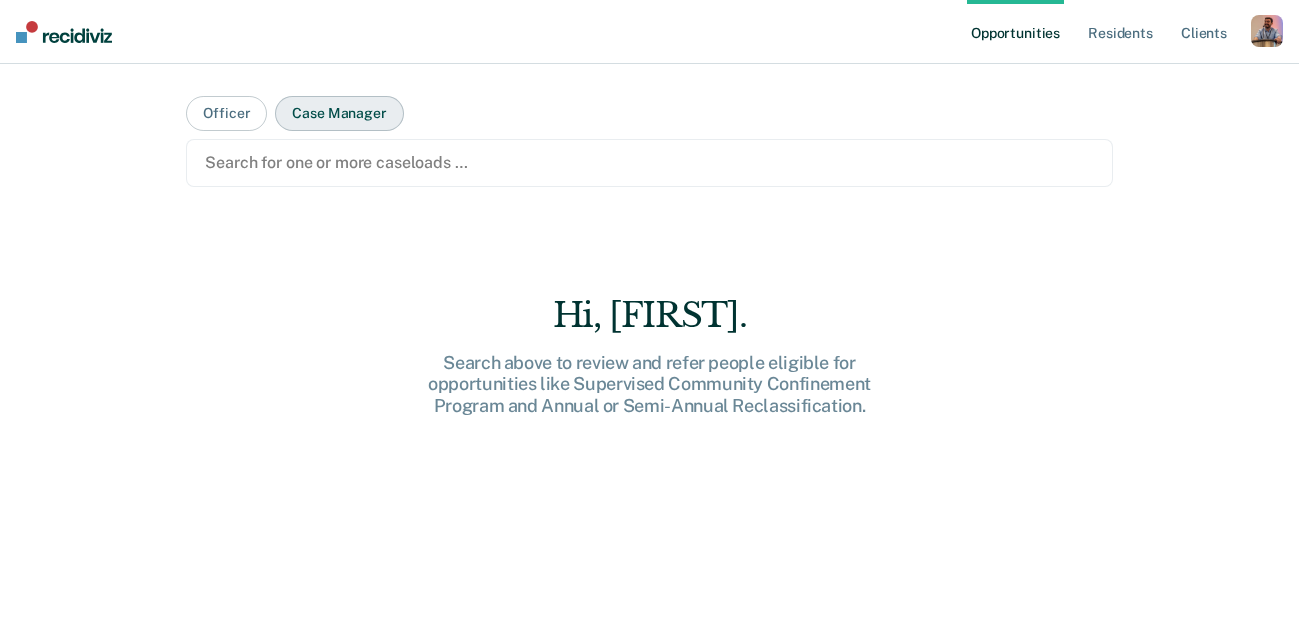 click on "Case Manager" at bounding box center [339, 113] 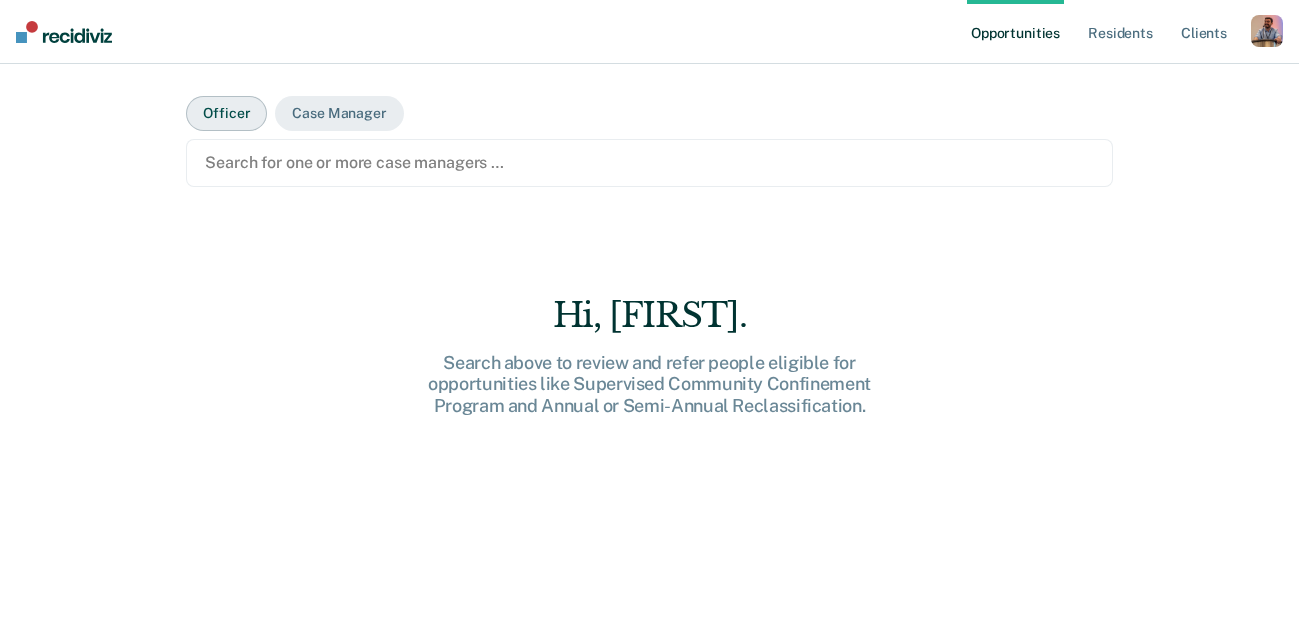 click on "Officer" at bounding box center (226, 113) 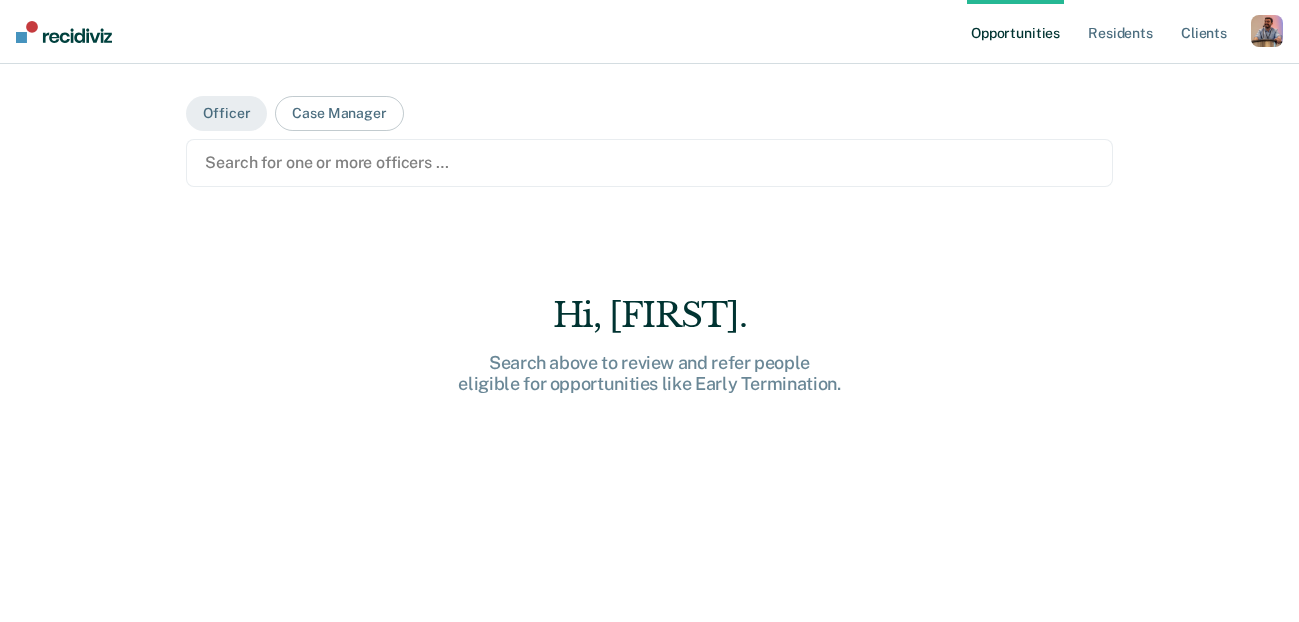 click at bounding box center (649, 162) 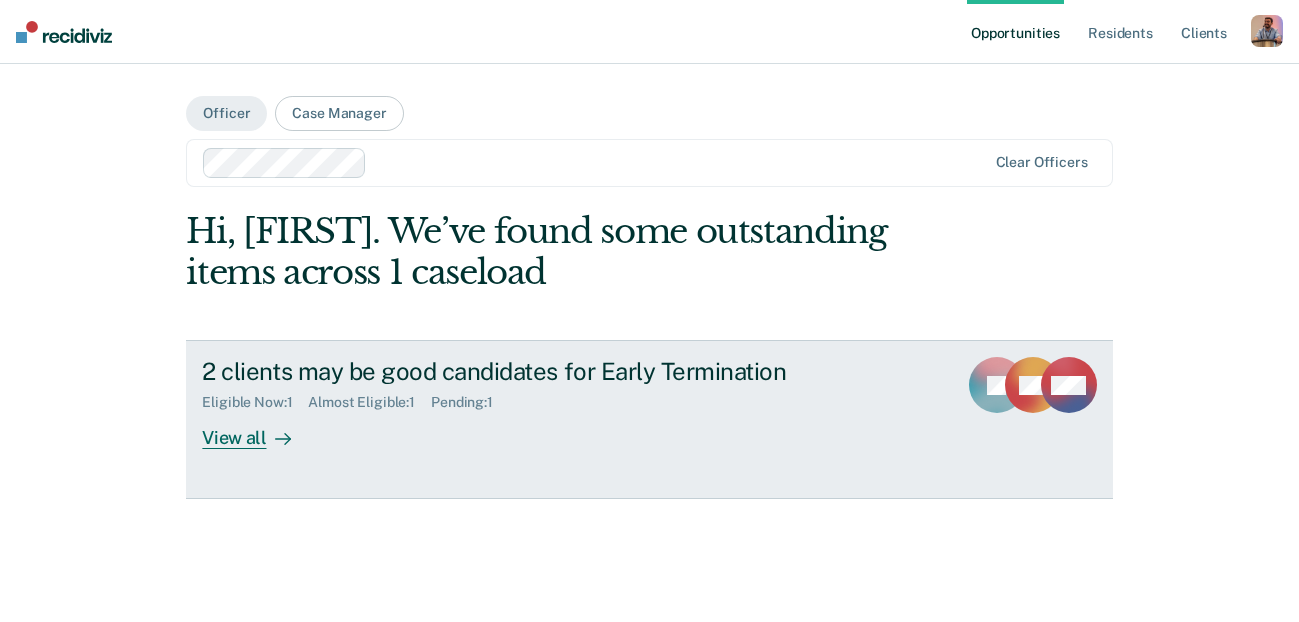 click on "View all" at bounding box center (258, 430) 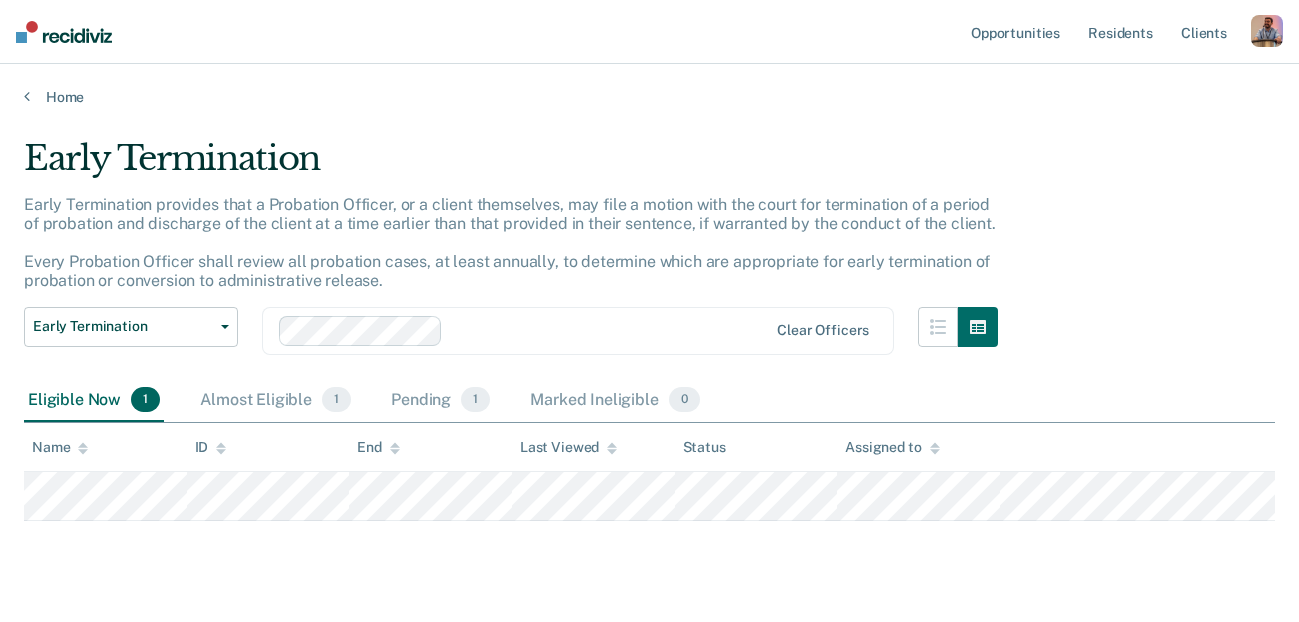 scroll, scrollTop: 52, scrollLeft: 0, axis: vertical 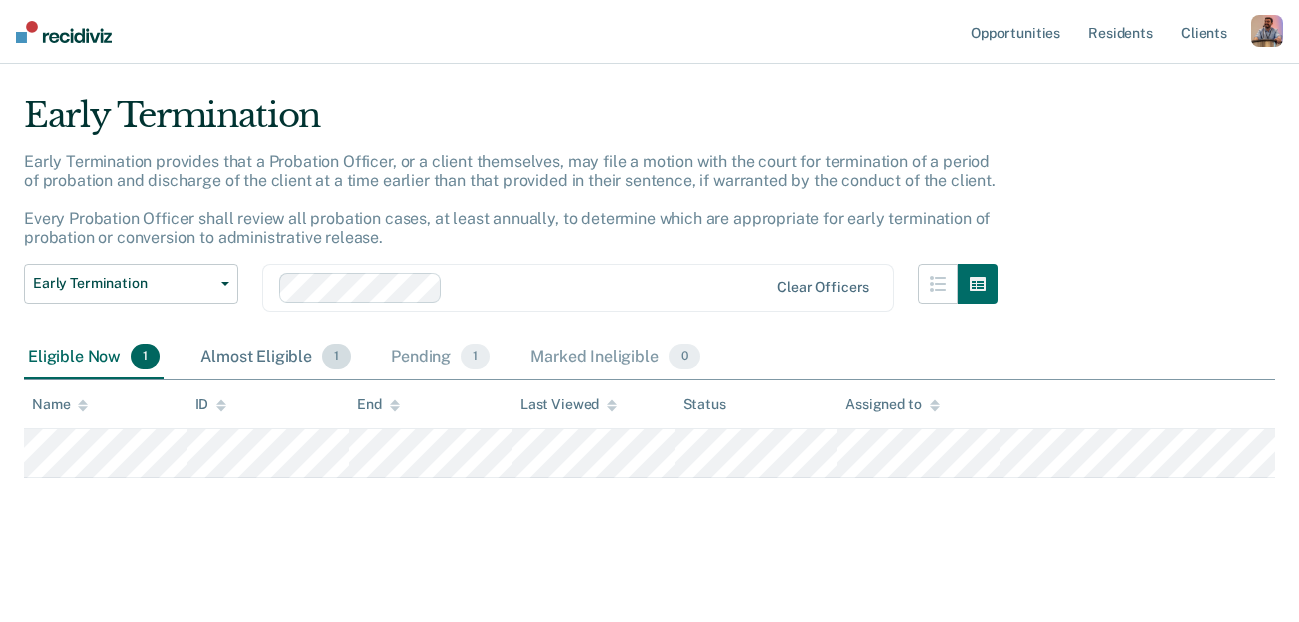 click on "Almost Eligible 1" at bounding box center [275, 358] 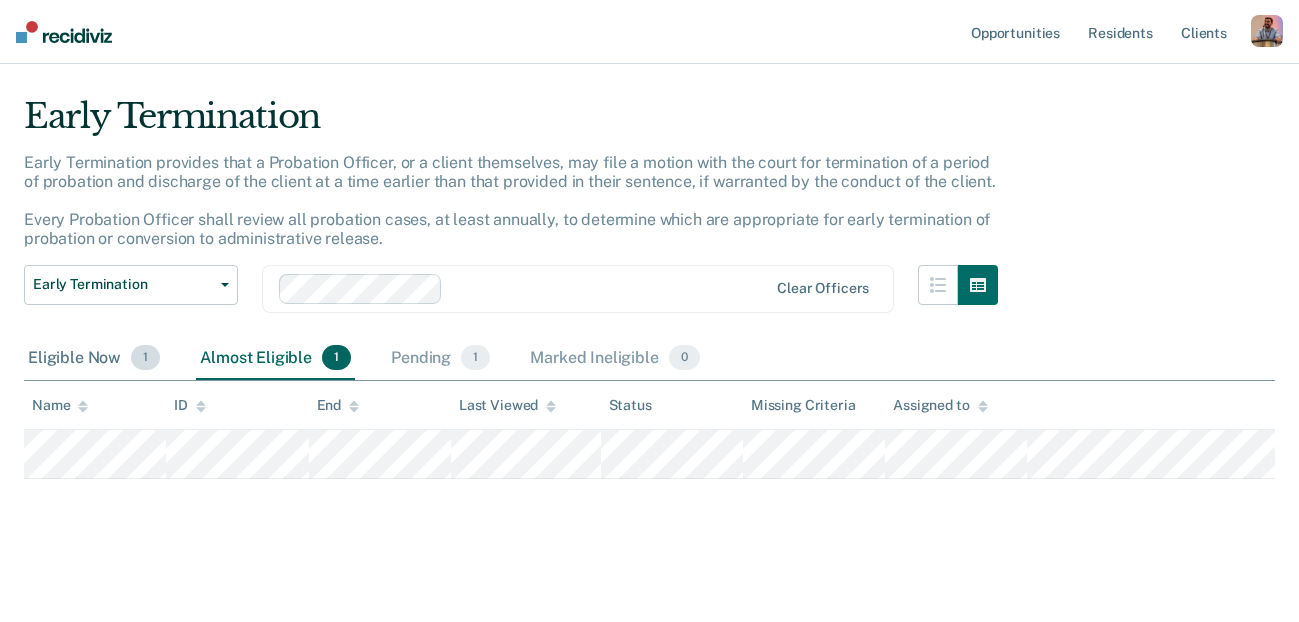 click on "Eligible Now 1" at bounding box center (94, 359) 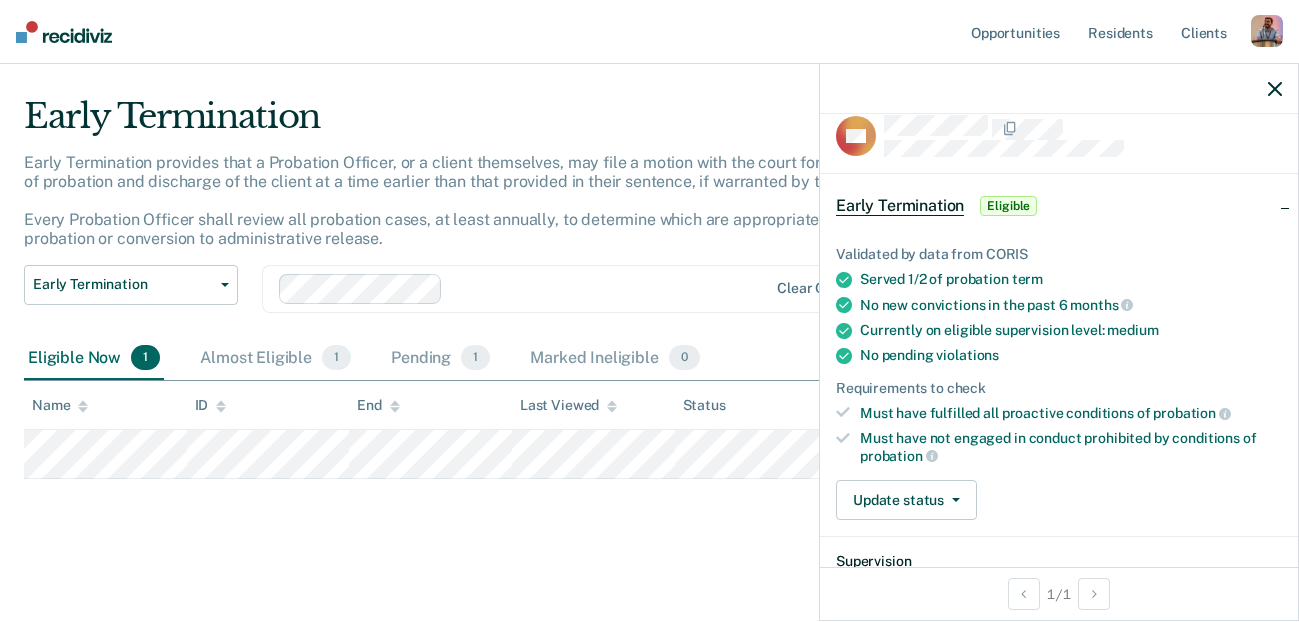 scroll, scrollTop: 0, scrollLeft: 0, axis: both 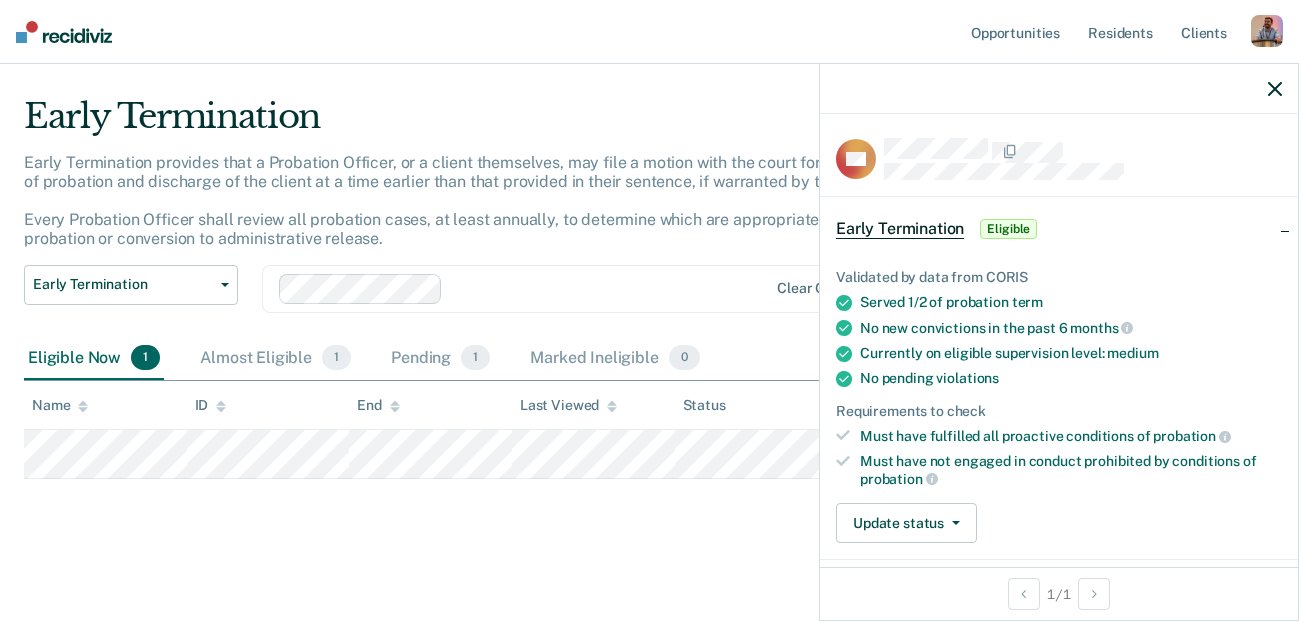 click at bounding box center [1275, 89] 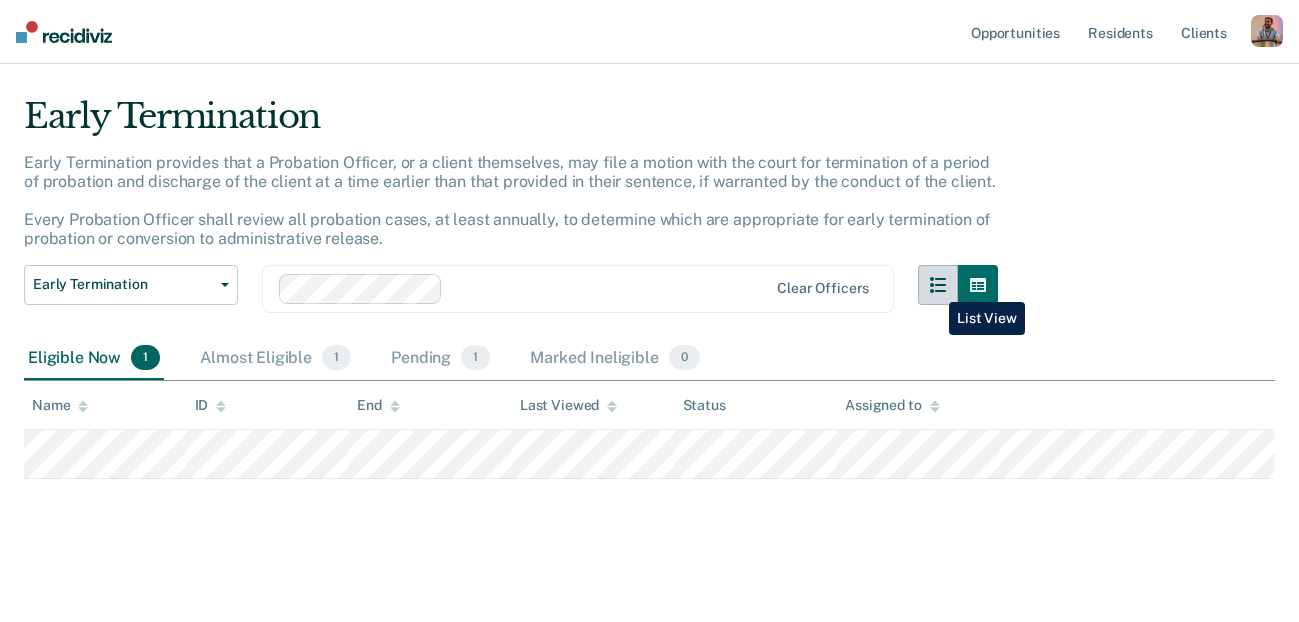 click at bounding box center (938, 285) 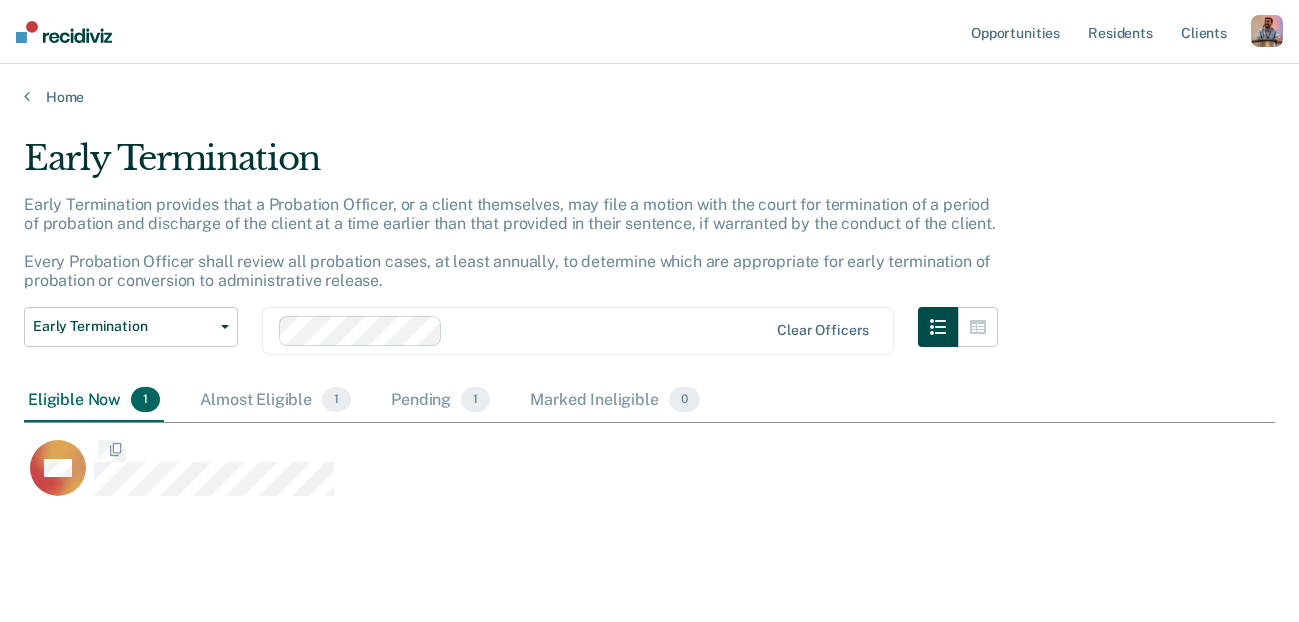 scroll, scrollTop: 1, scrollLeft: 1, axis: both 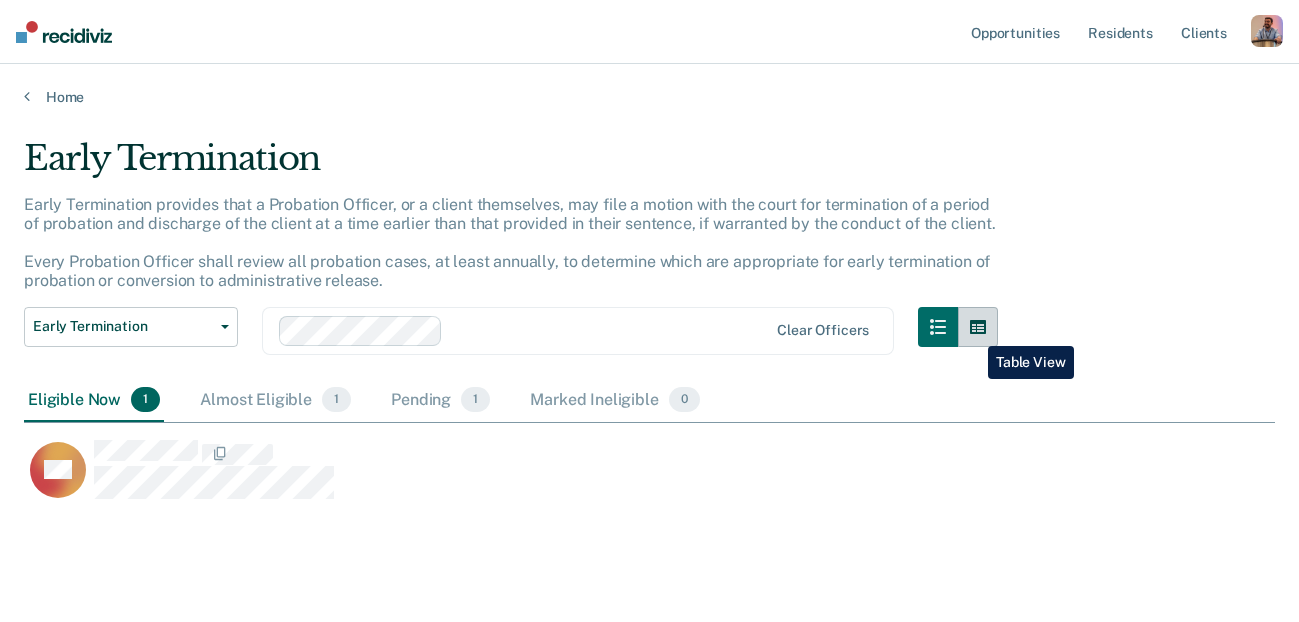 click at bounding box center [978, 327] 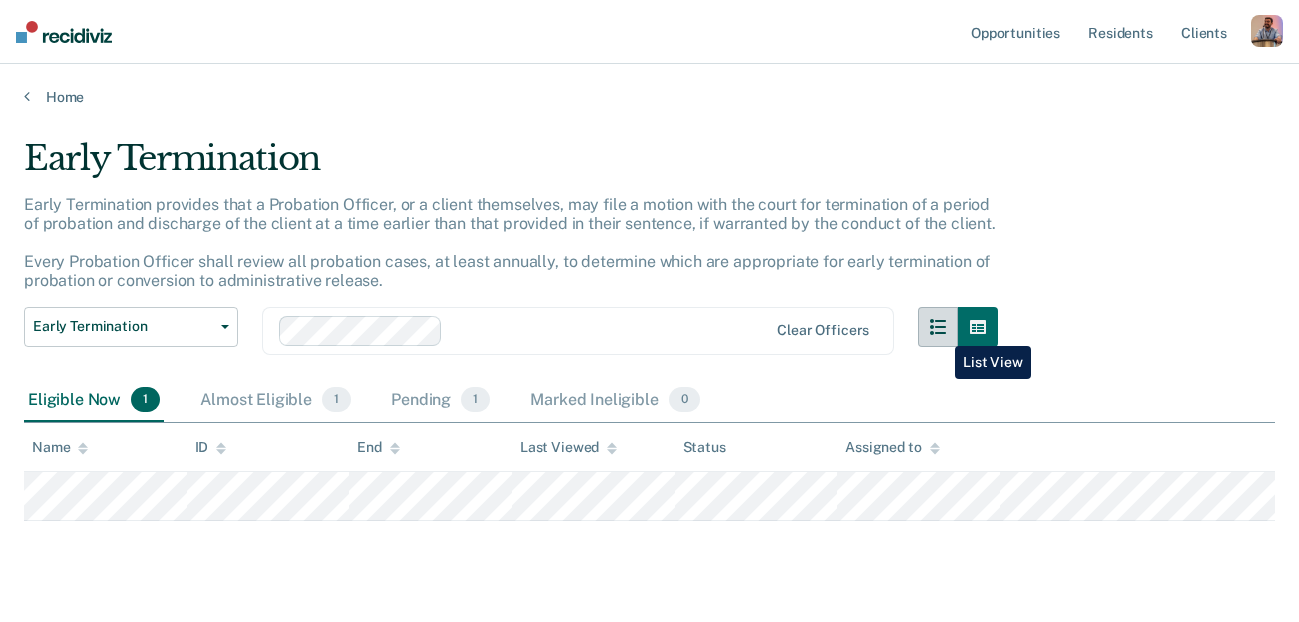 click at bounding box center [938, 327] 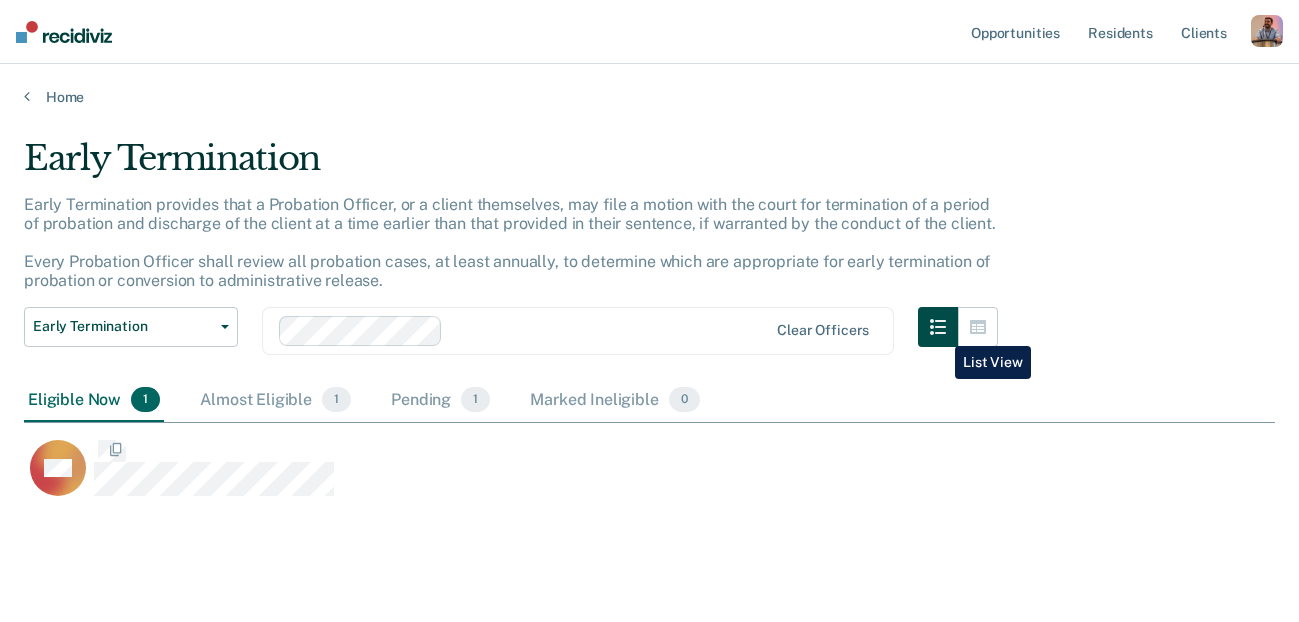 scroll, scrollTop: 1, scrollLeft: 1, axis: both 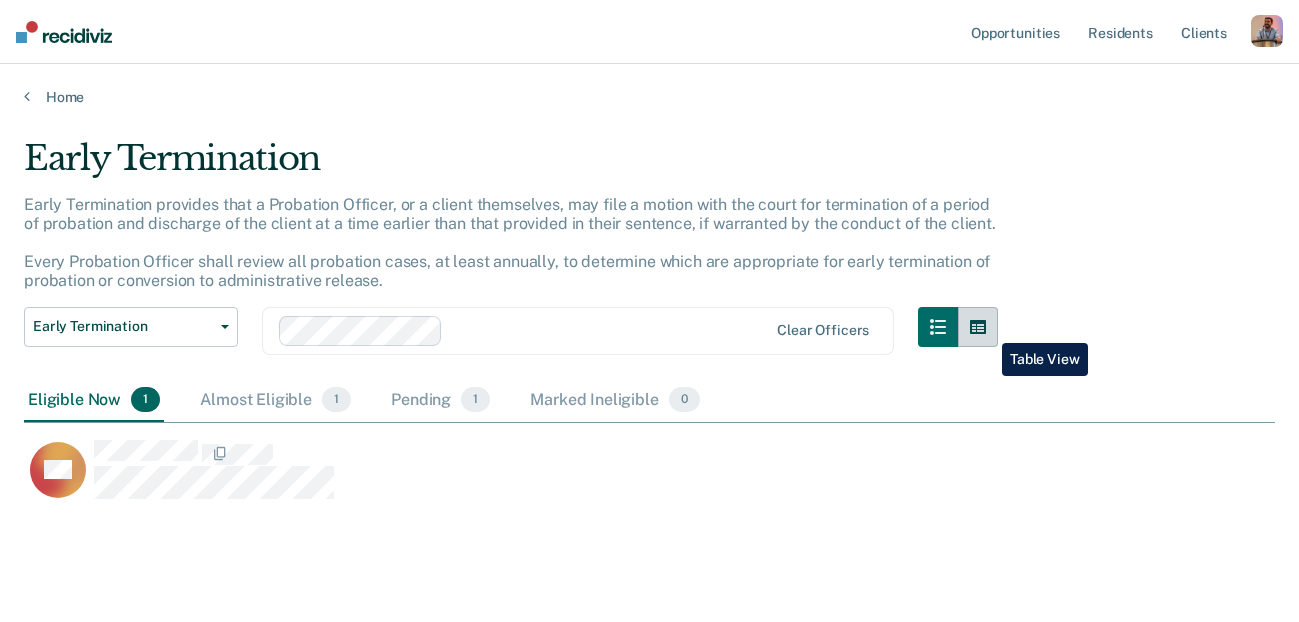 click at bounding box center (978, 327) 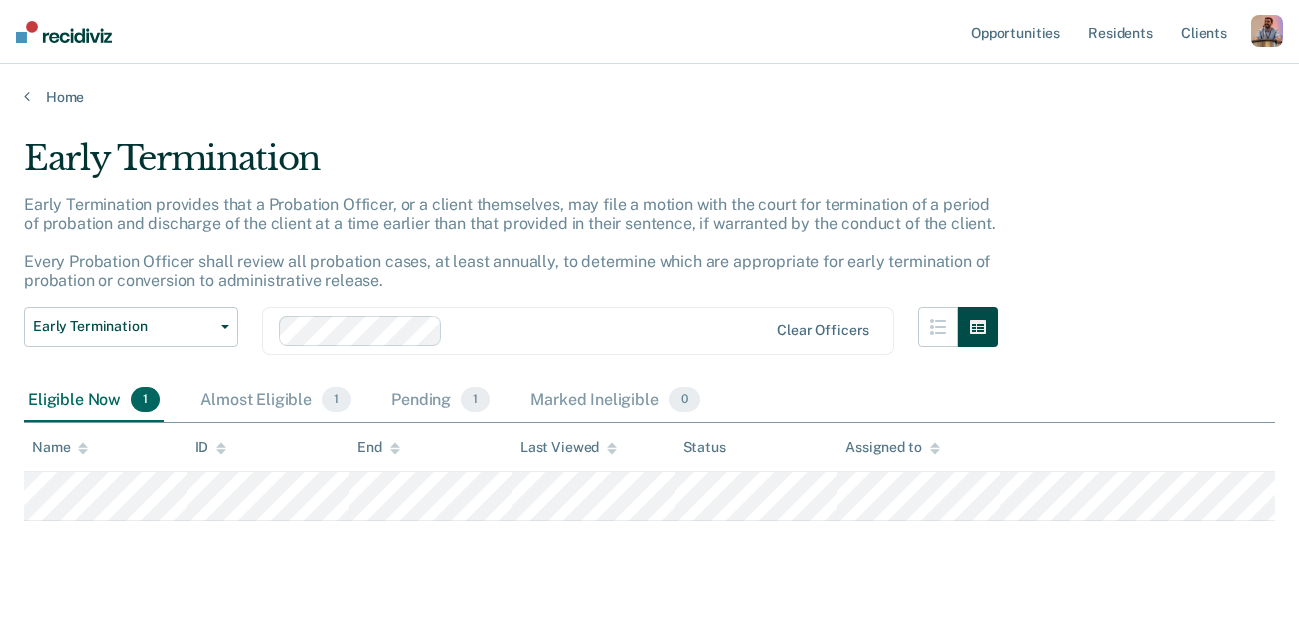 scroll, scrollTop: 42, scrollLeft: 0, axis: vertical 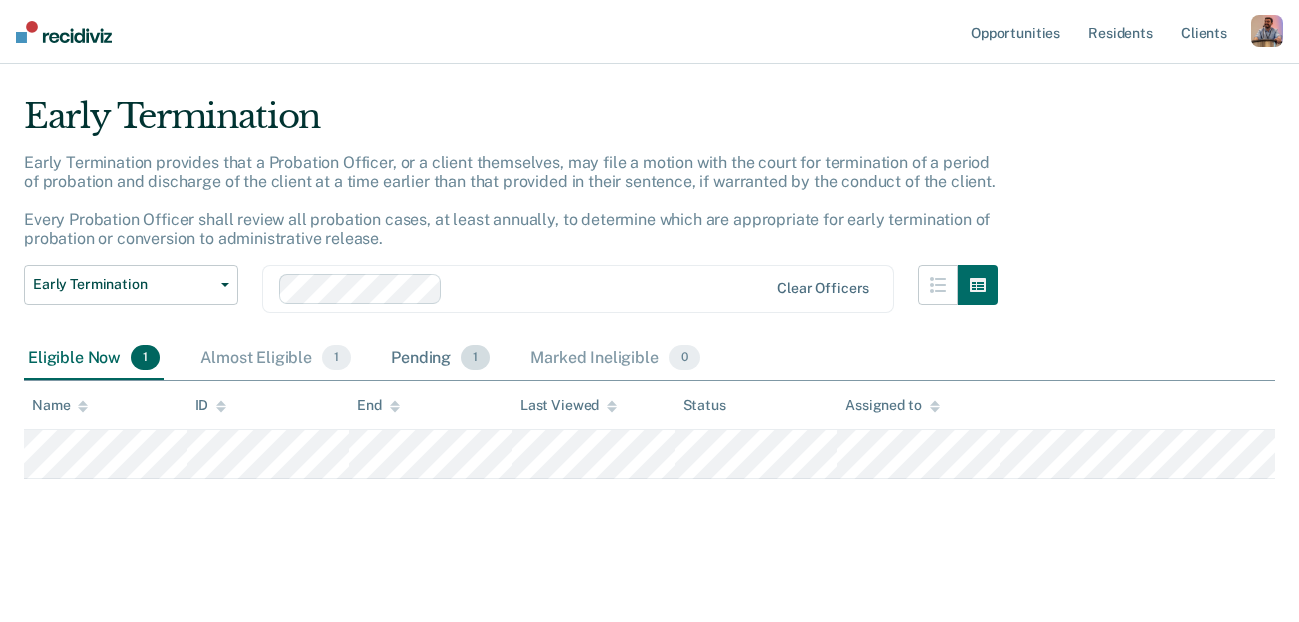 click on "Pending 1" at bounding box center [440, 359] 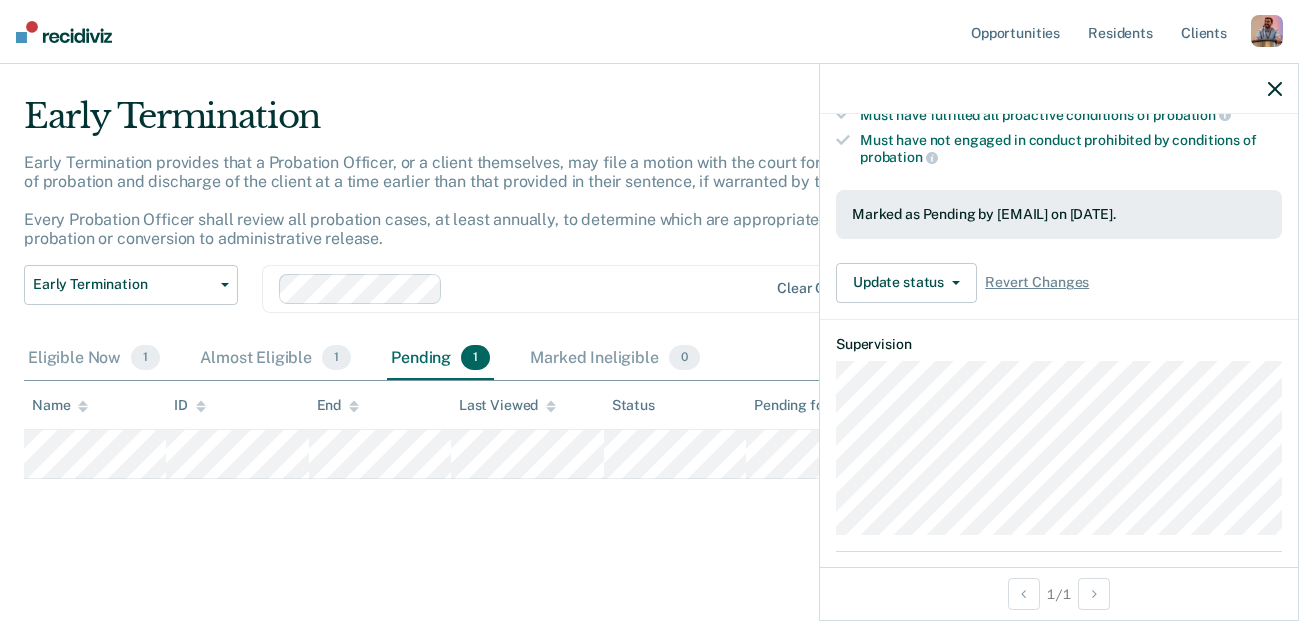 scroll, scrollTop: 356, scrollLeft: 0, axis: vertical 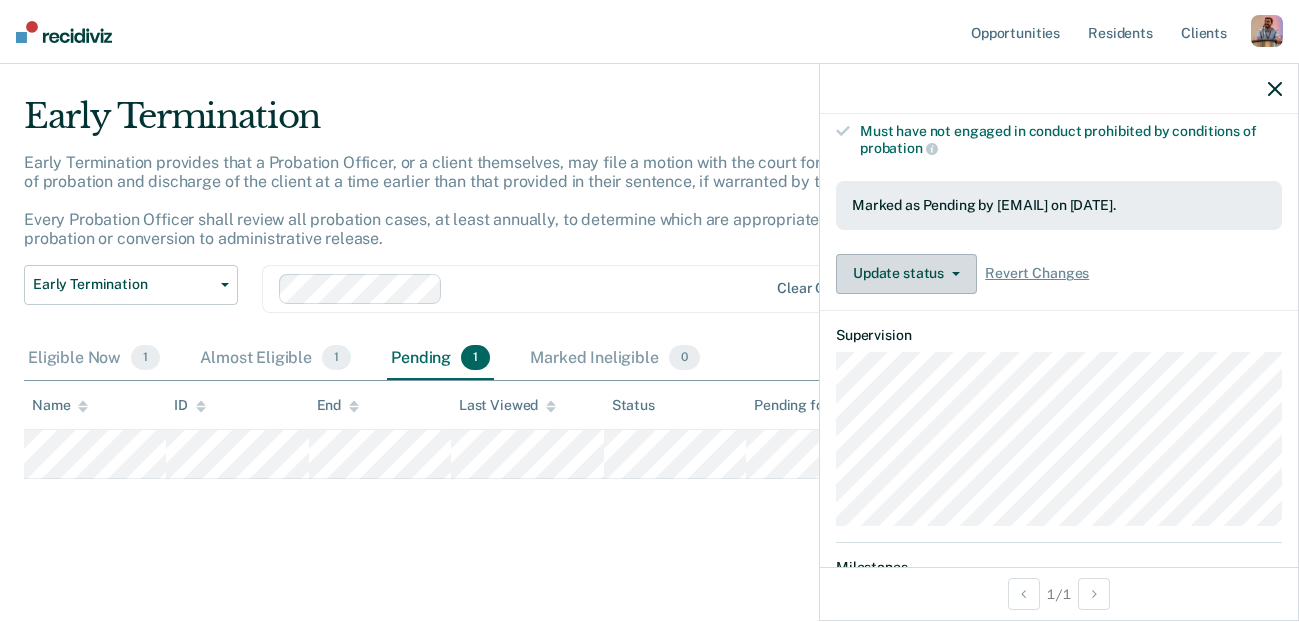 click on "Update status" at bounding box center [906, 274] 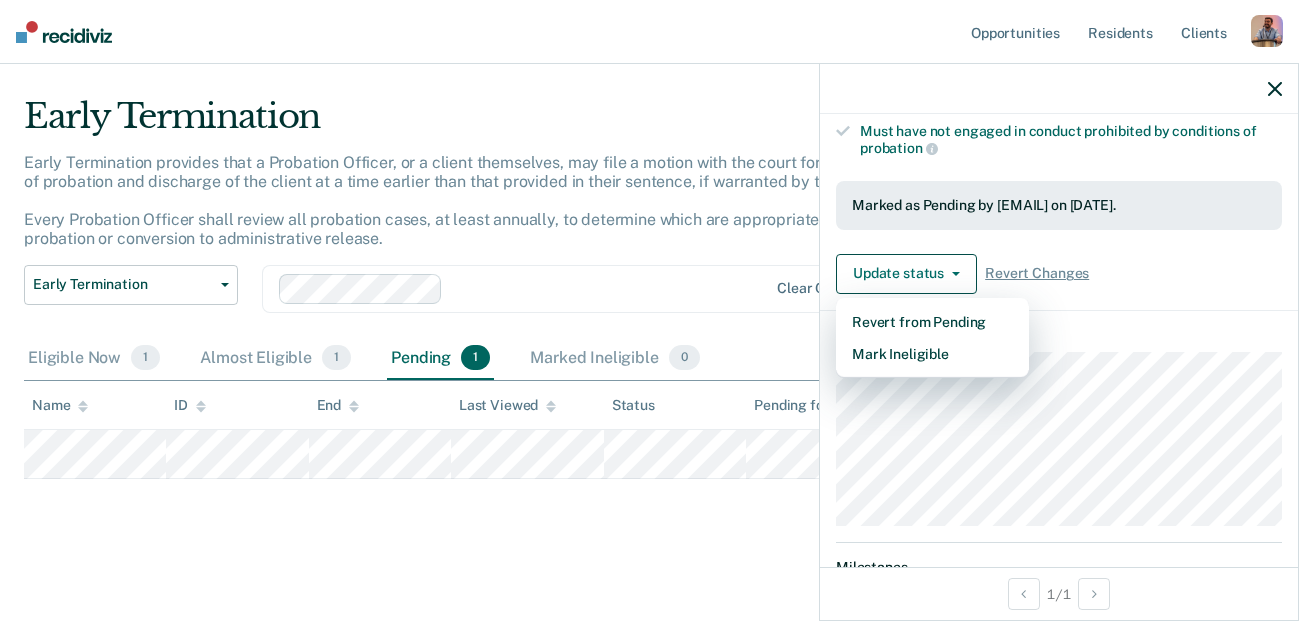 click at bounding box center (1275, 89) 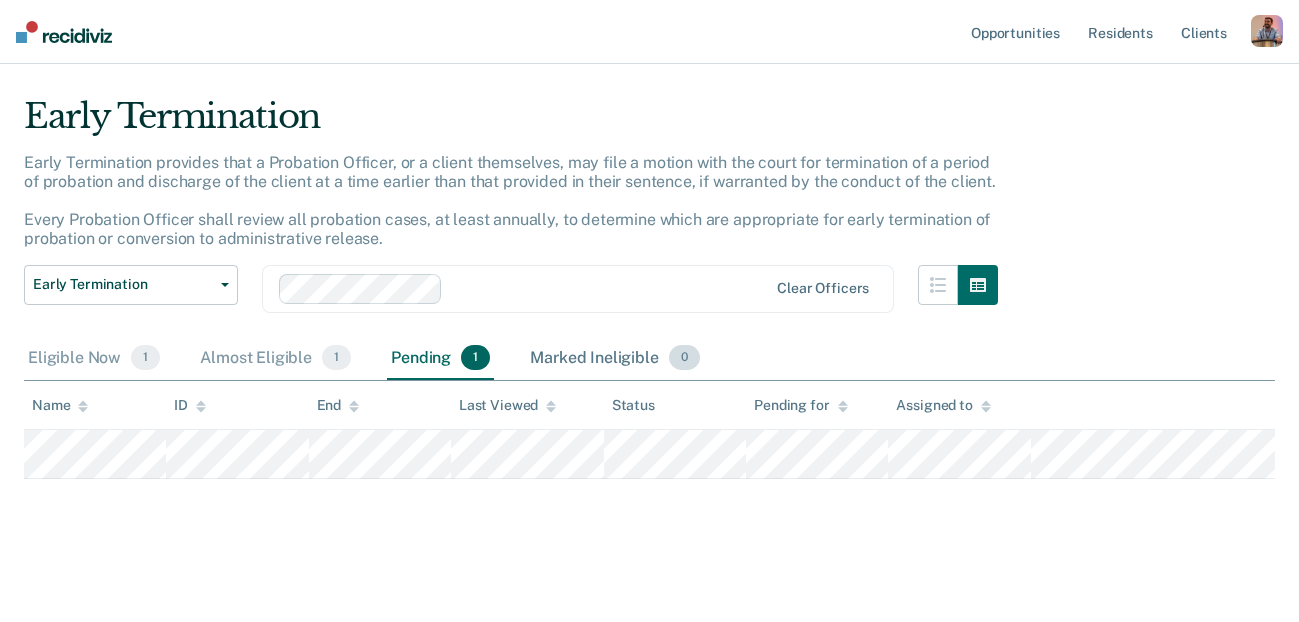 click on "Marked Ineligible 0" at bounding box center (615, 359) 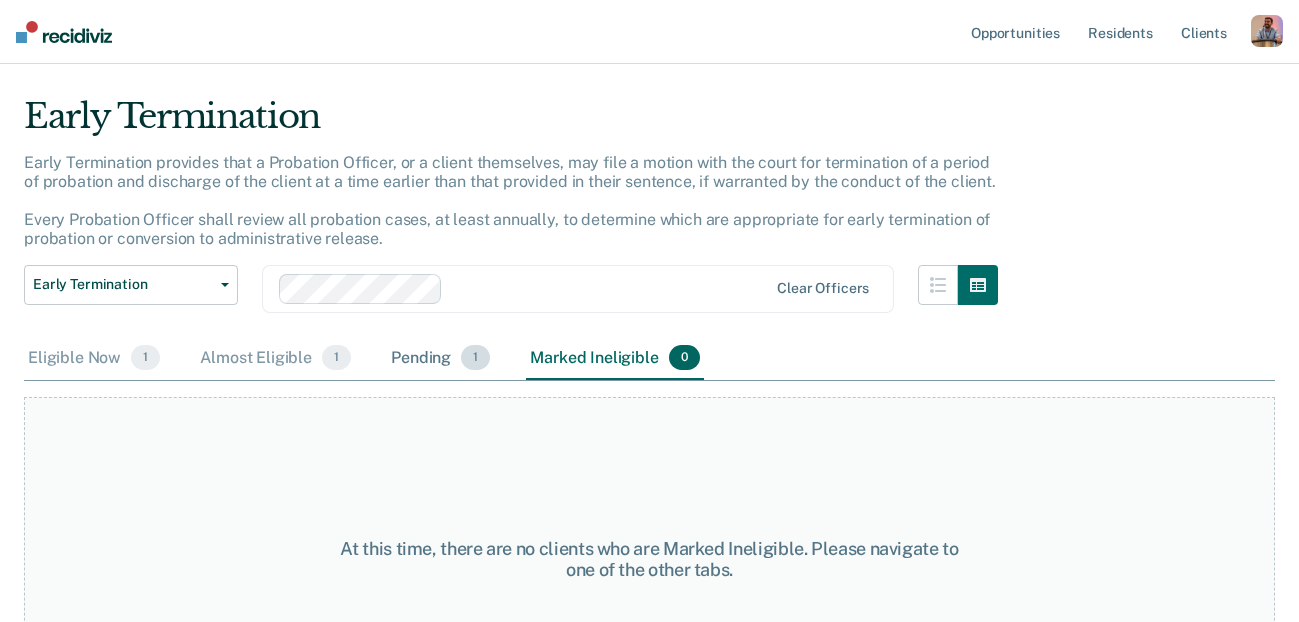 click on "Pending 1" at bounding box center [440, 359] 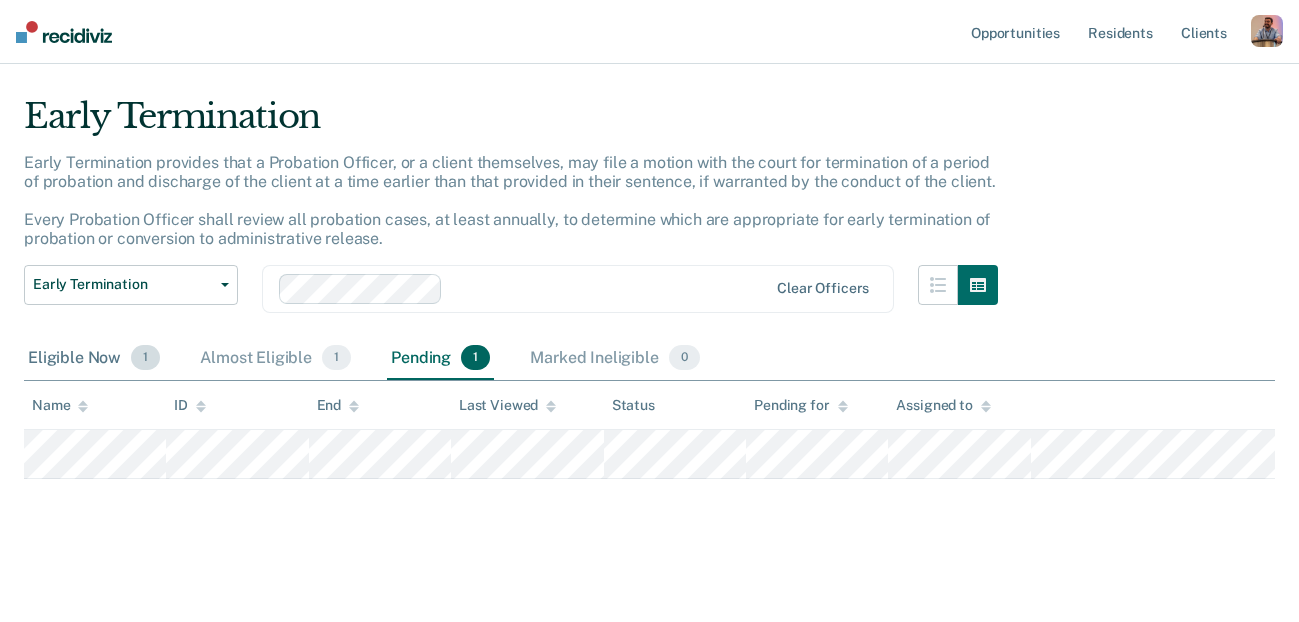 click on "Eligible Now 1" at bounding box center (94, 359) 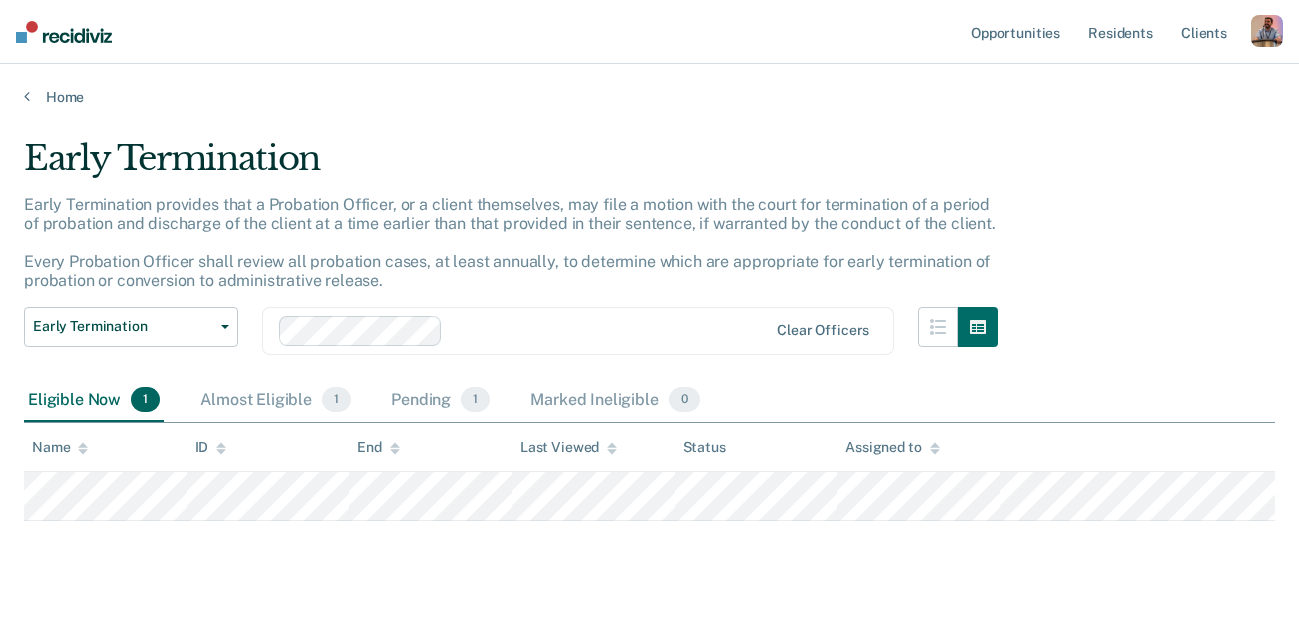 scroll, scrollTop: 42, scrollLeft: 0, axis: vertical 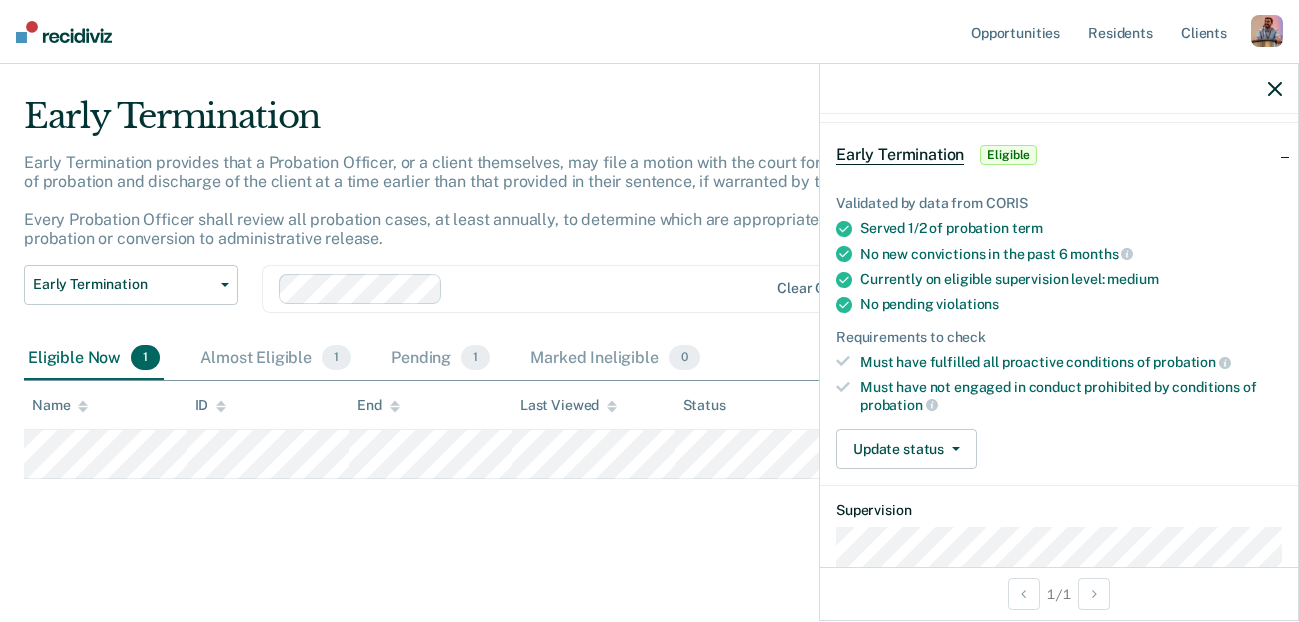 click at bounding box center [1275, 89] 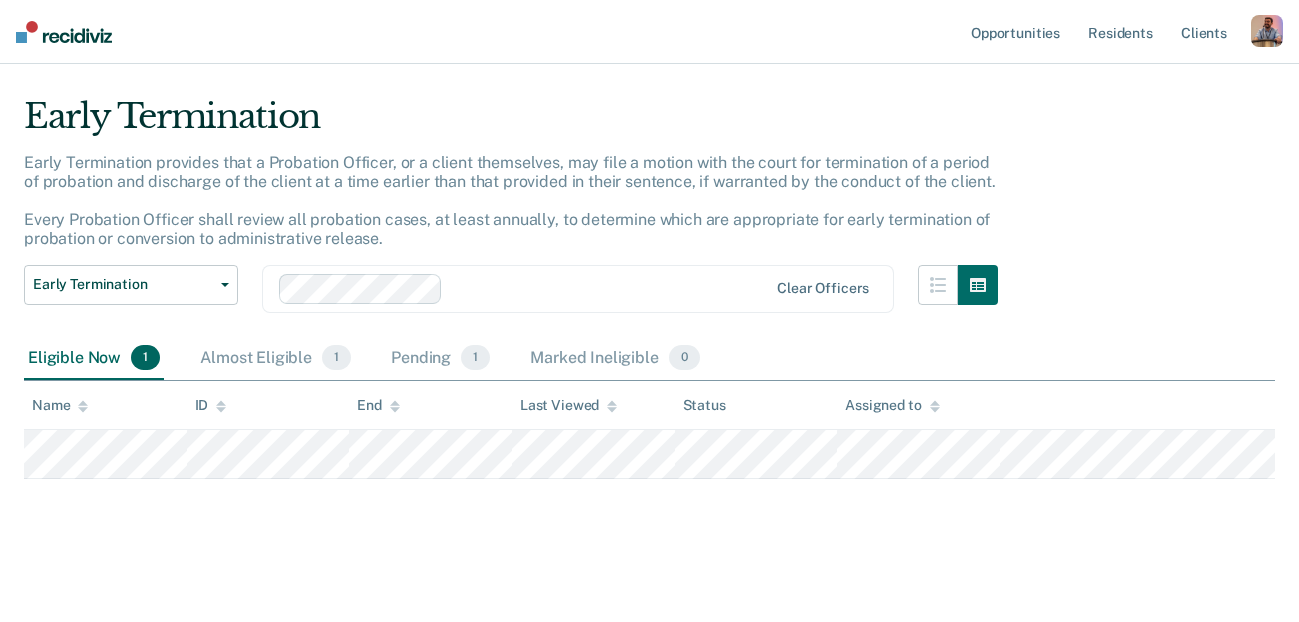 click at bounding box center [1267, 31] 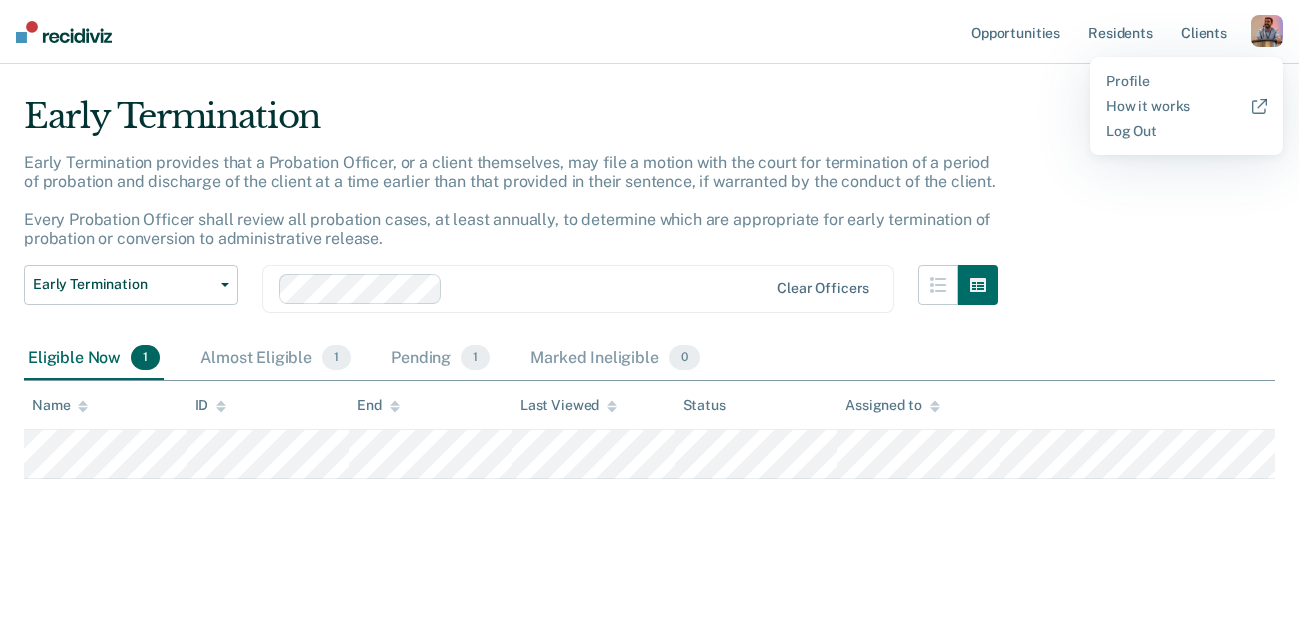 click on "Profile How it works Log Out" at bounding box center [1186, 106] 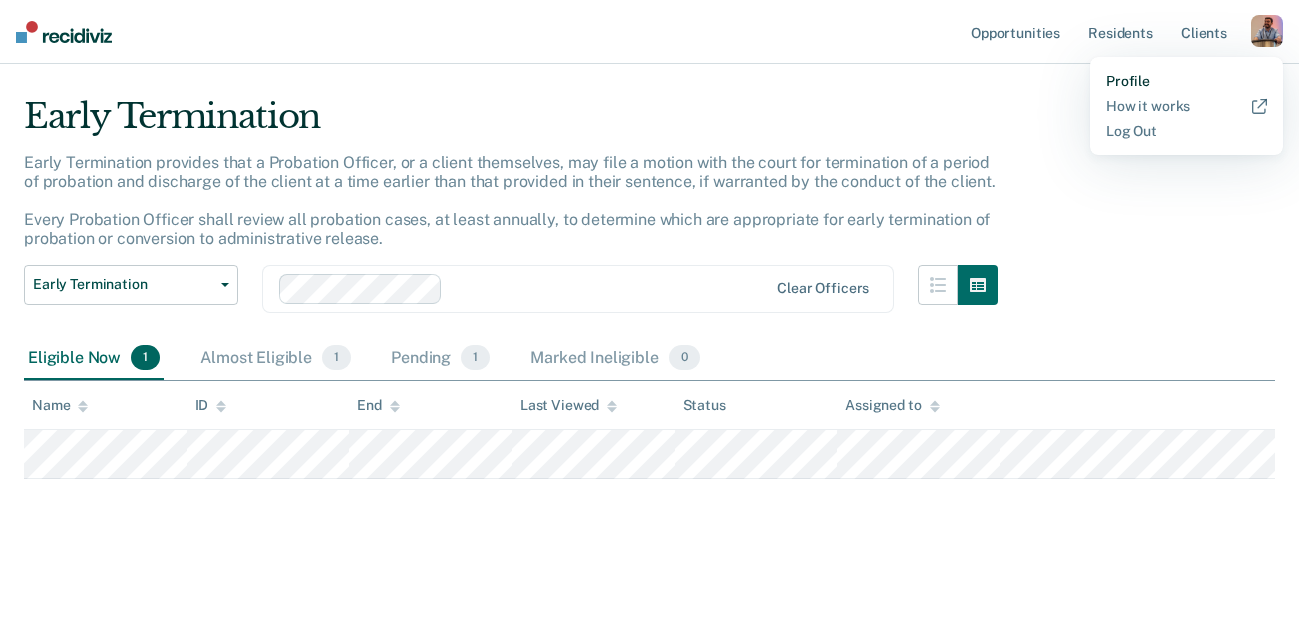 click on "Profile" at bounding box center (1186, 81) 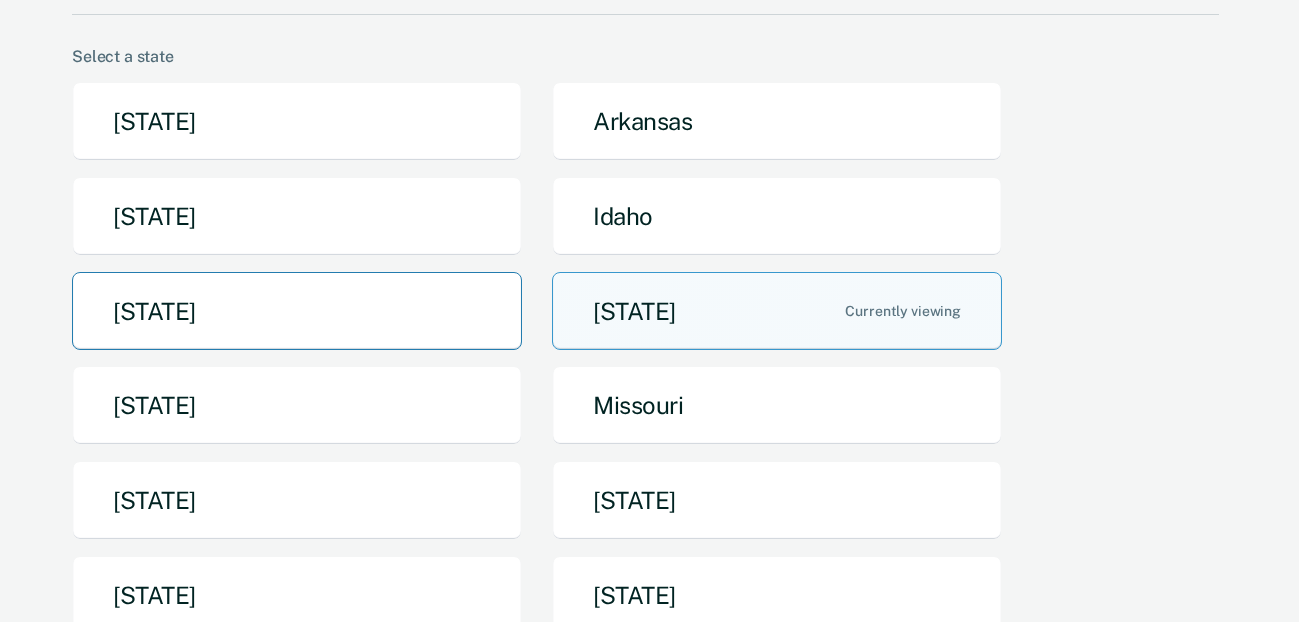 scroll, scrollTop: 172, scrollLeft: 0, axis: vertical 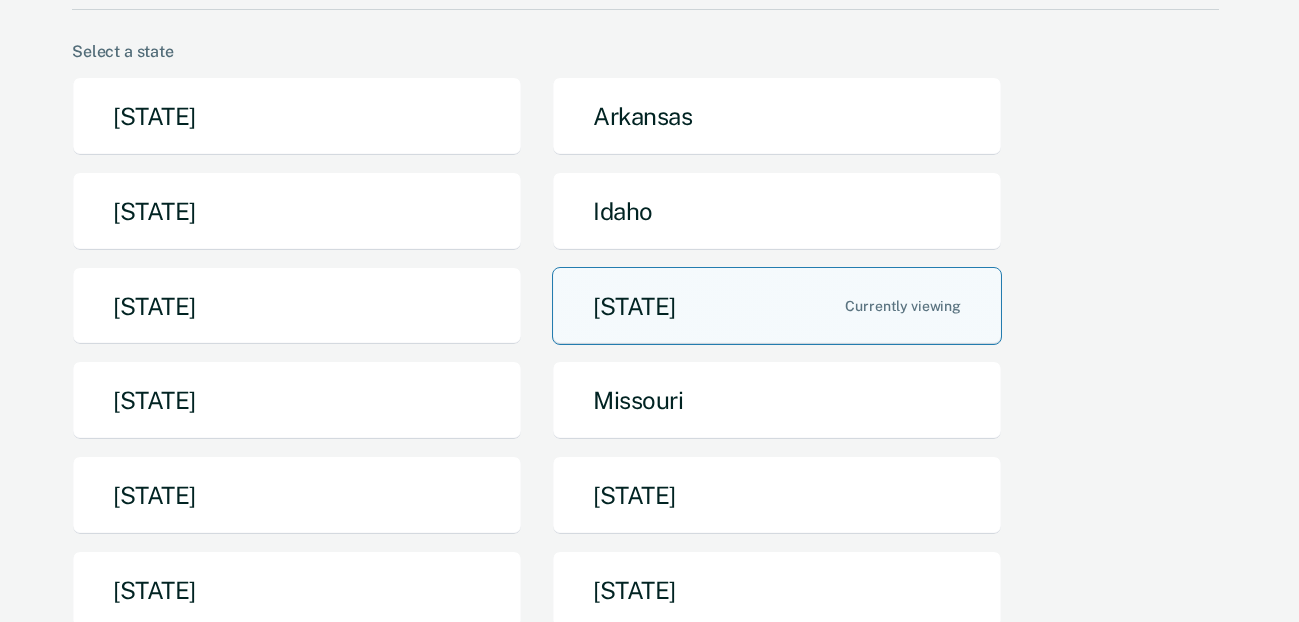 click on "[STATE]" at bounding box center [777, 306] 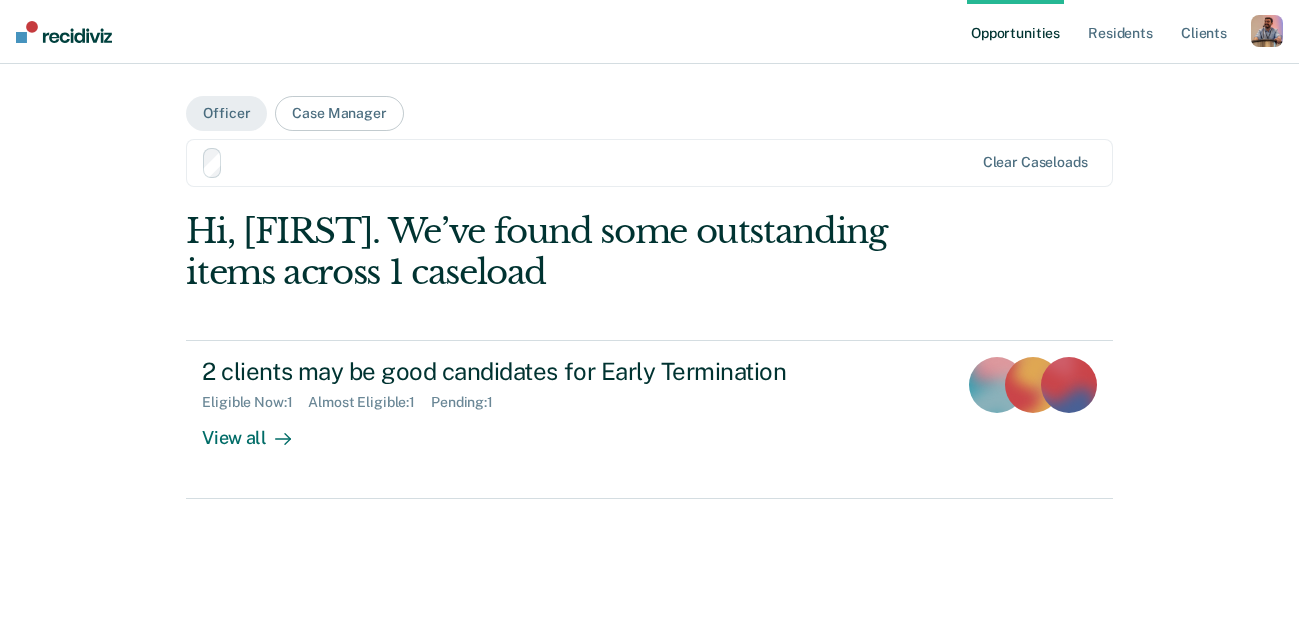 scroll, scrollTop: 0, scrollLeft: 0, axis: both 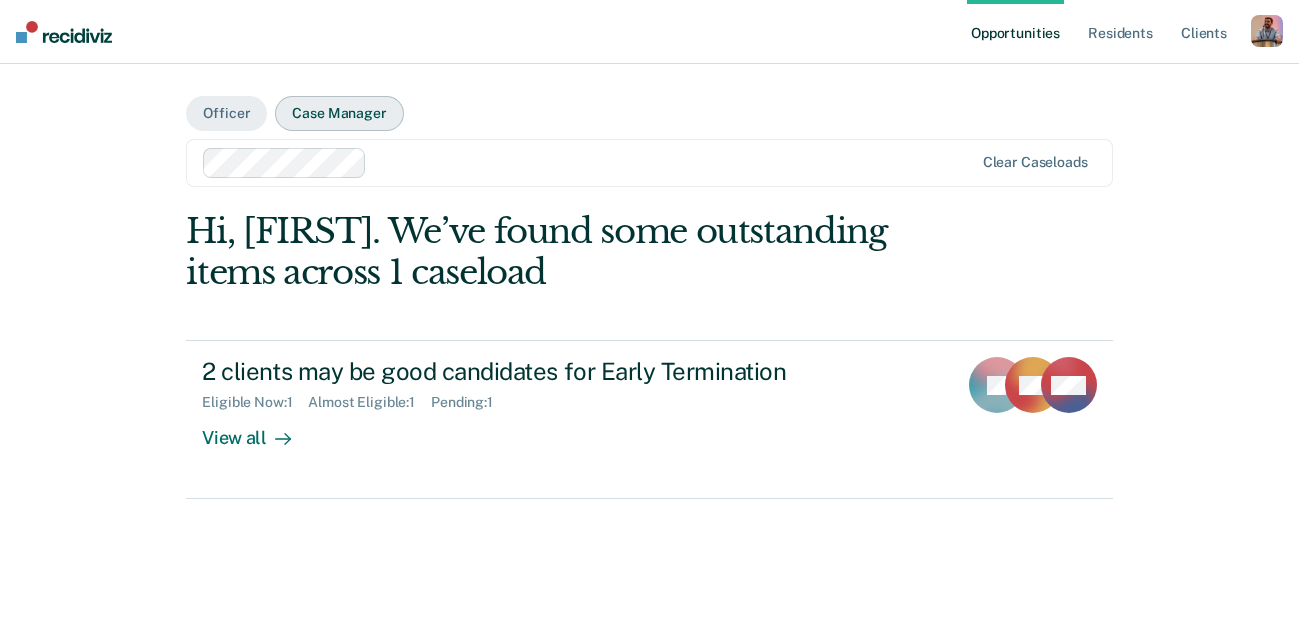 click on "Case Manager" at bounding box center (339, 113) 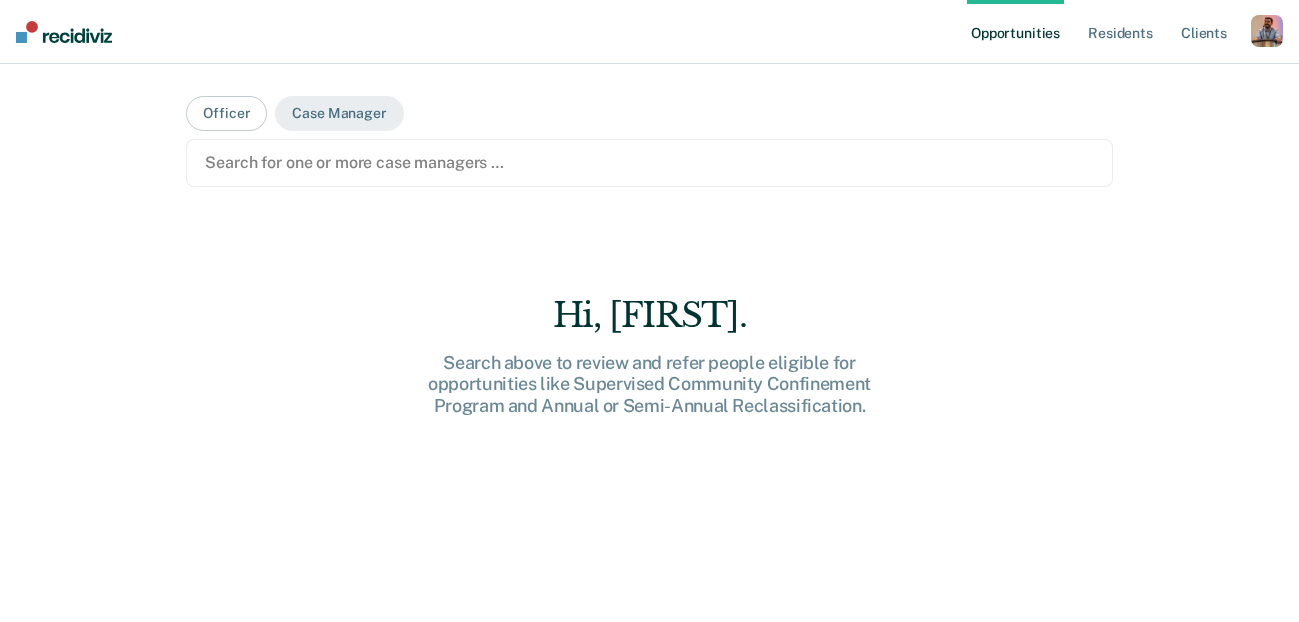 click at bounding box center (649, 162) 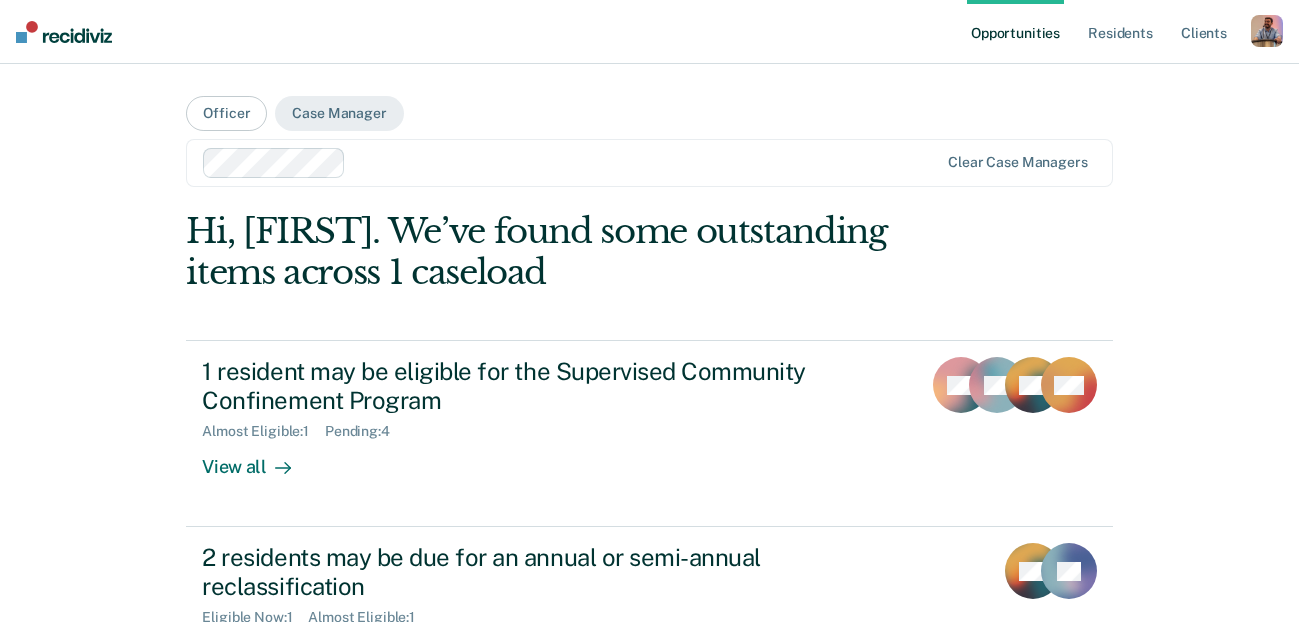 scroll, scrollTop: 110, scrollLeft: 0, axis: vertical 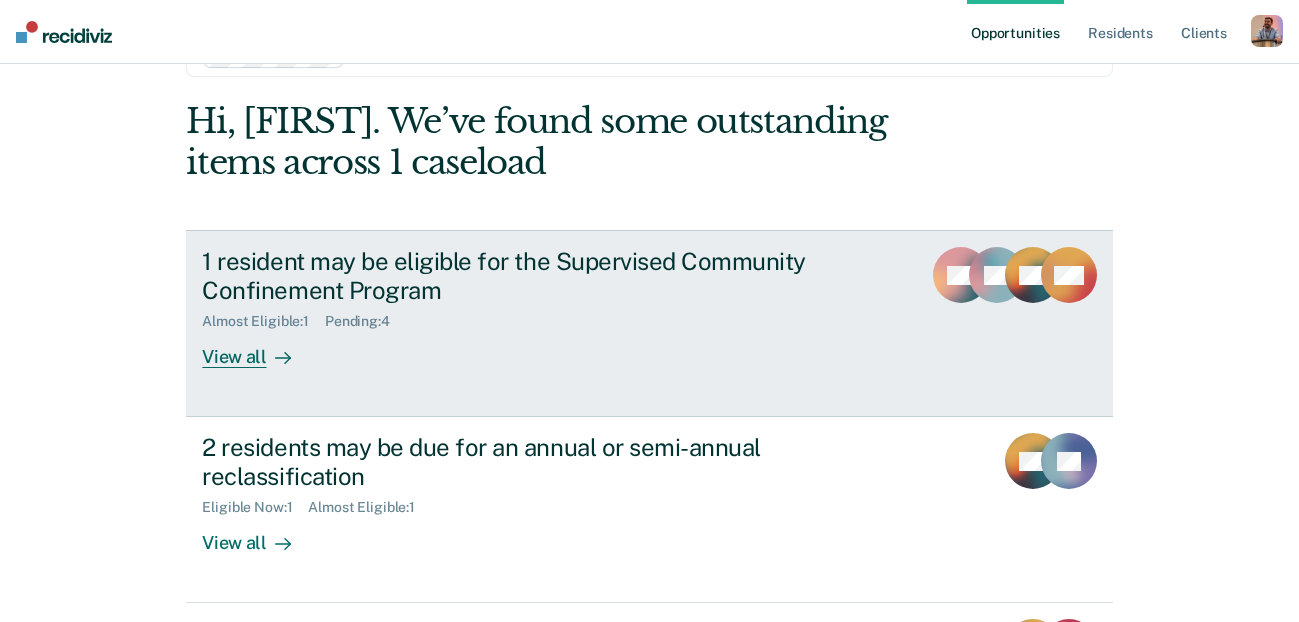 click on "View all" at bounding box center [258, 349] 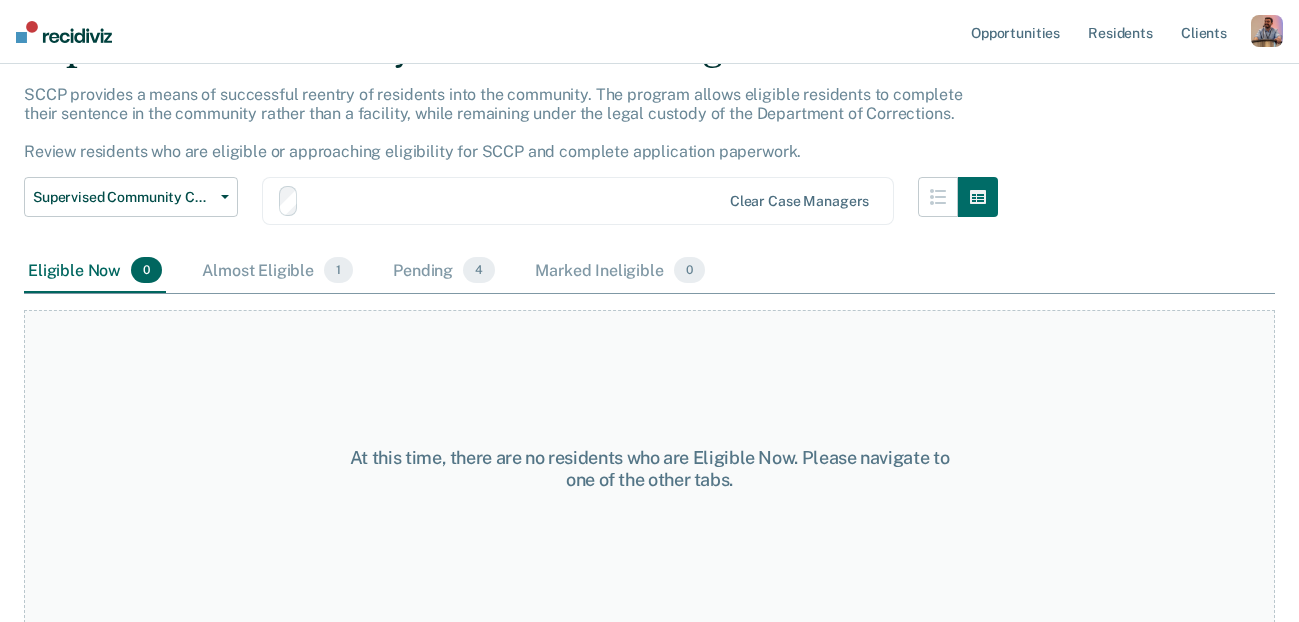 scroll, scrollTop: 0, scrollLeft: 0, axis: both 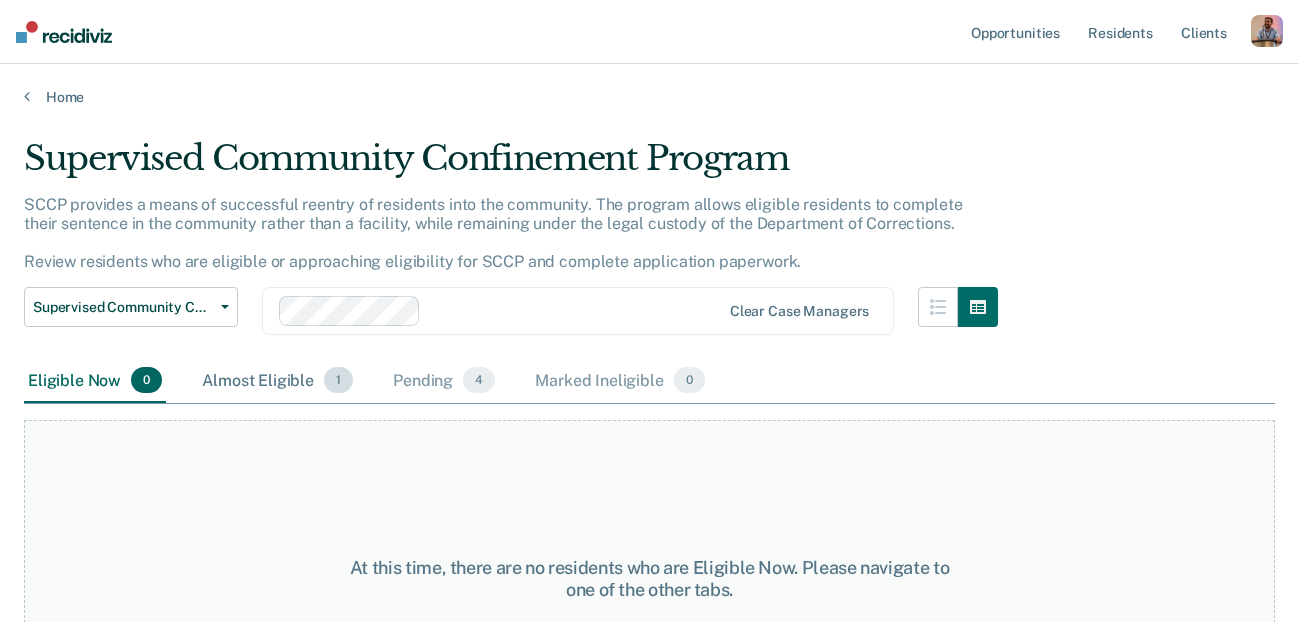 click on "Almost Eligible 1" at bounding box center (277, 381) 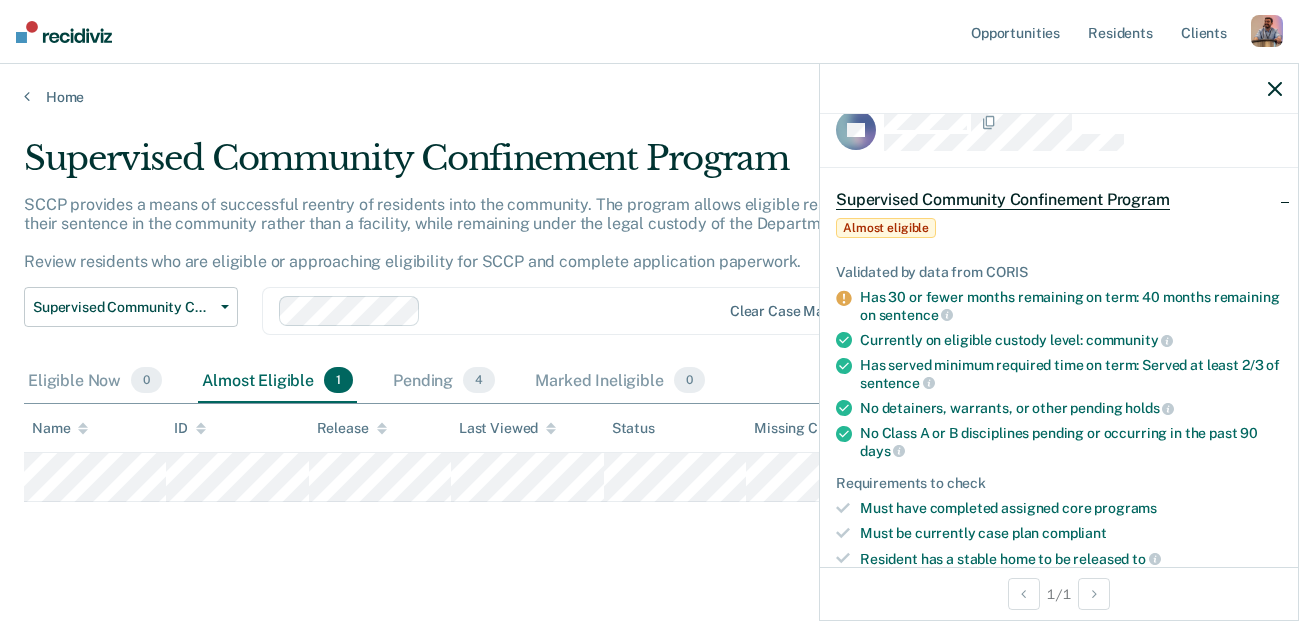 scroll, scrollTop: 0, scrollLeft: 0, axis: both 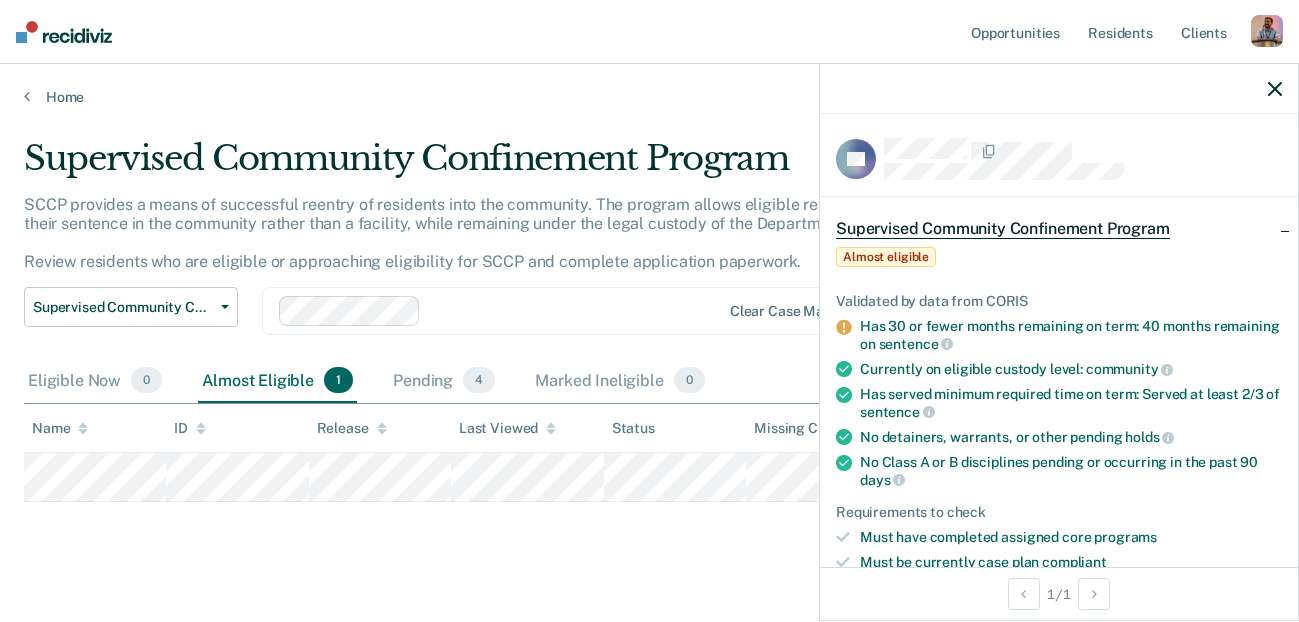 click at bounding box center [1275, 89] 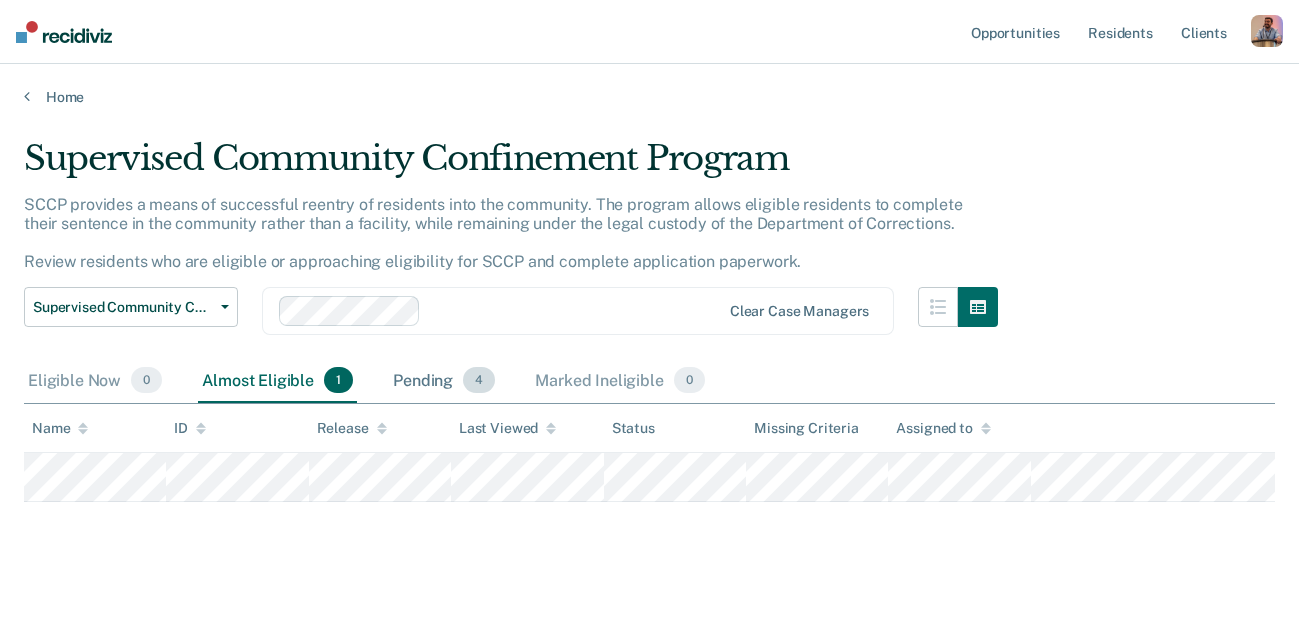 click on "Pending 4" at bounding box center [444, 381] 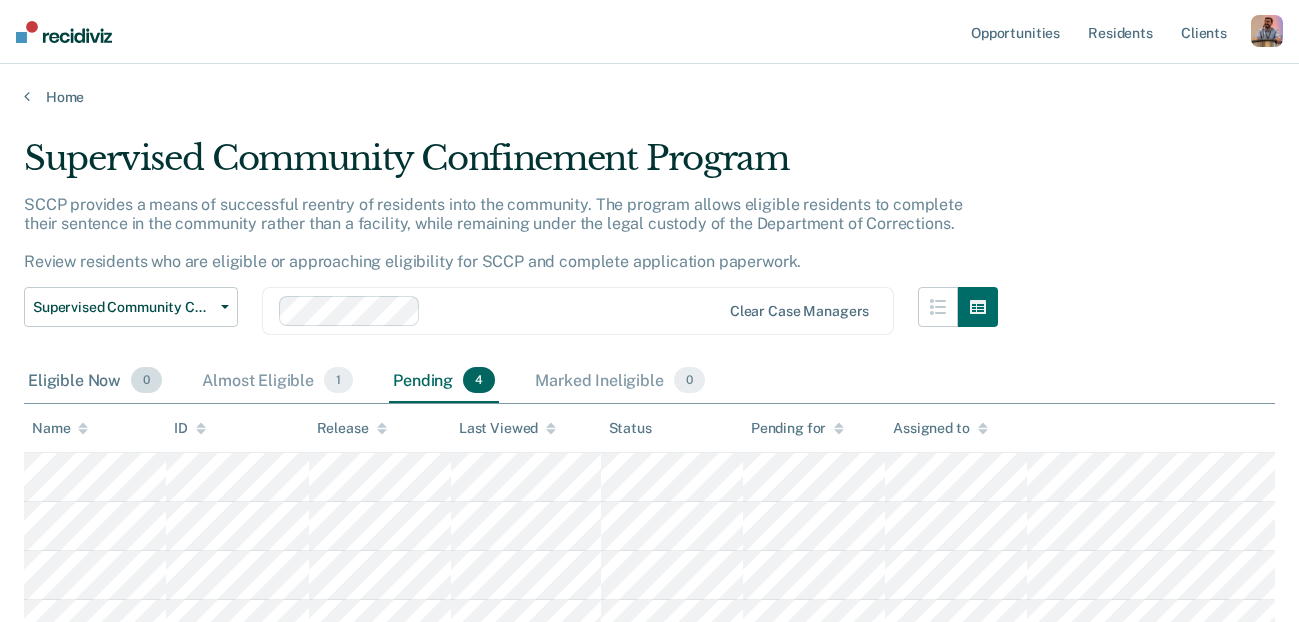 click on "Eligible Now 0" at bounding box center (95, 381) 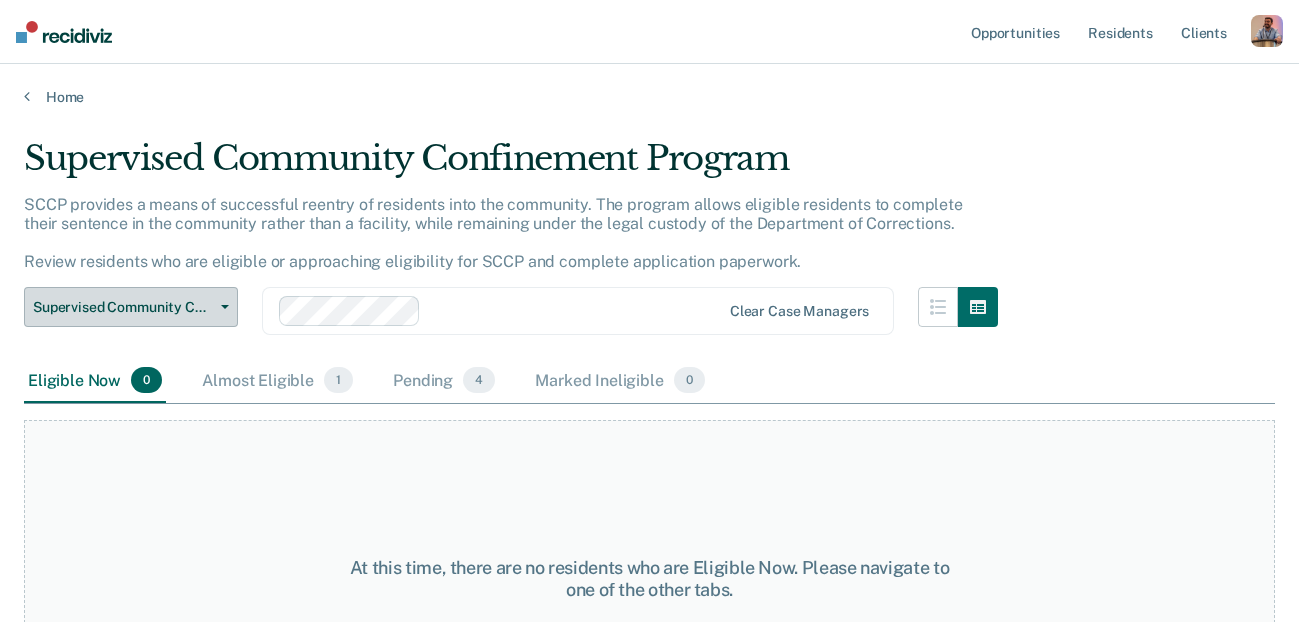 click at bounding box center [225, 307] 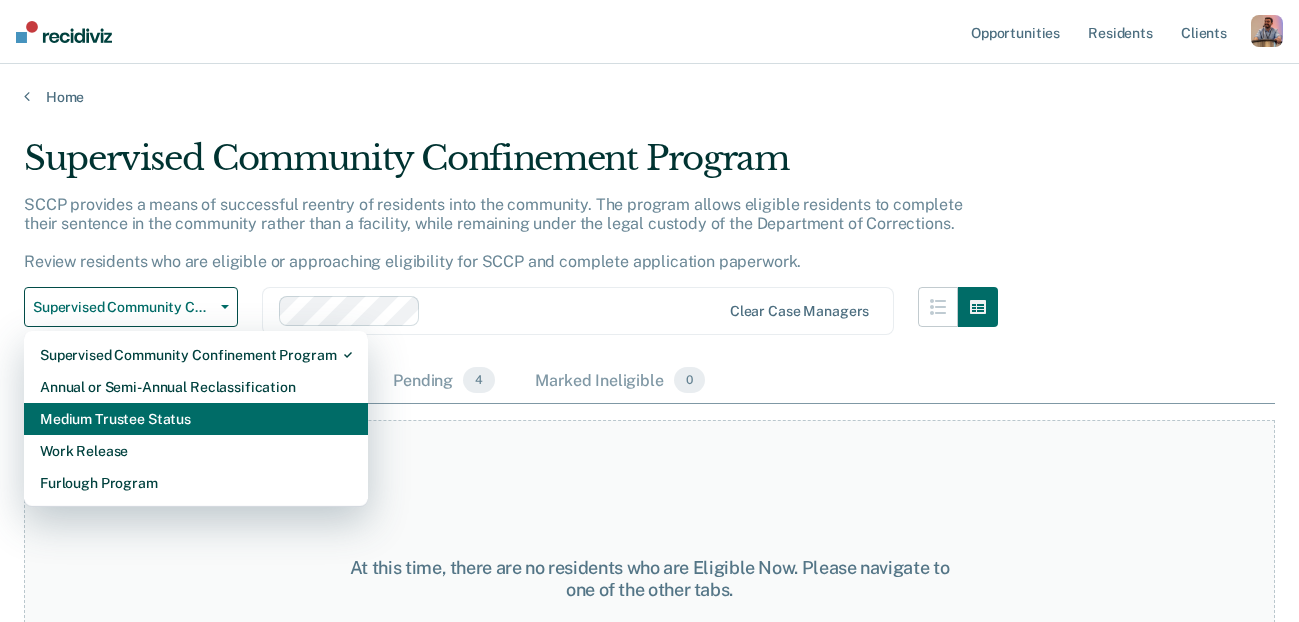 click on "Medium Trustee Status" at bounding box center (196, 355) 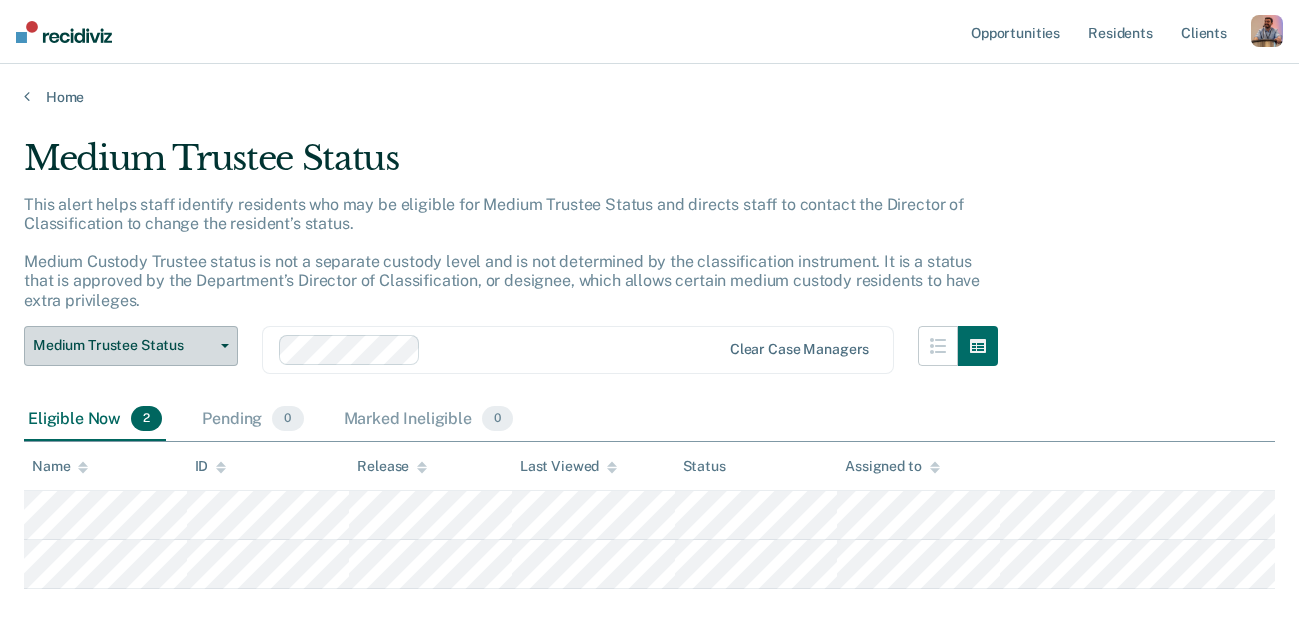 scroll, scrollTop: 110, scrollLeft: 0, axis: vertical 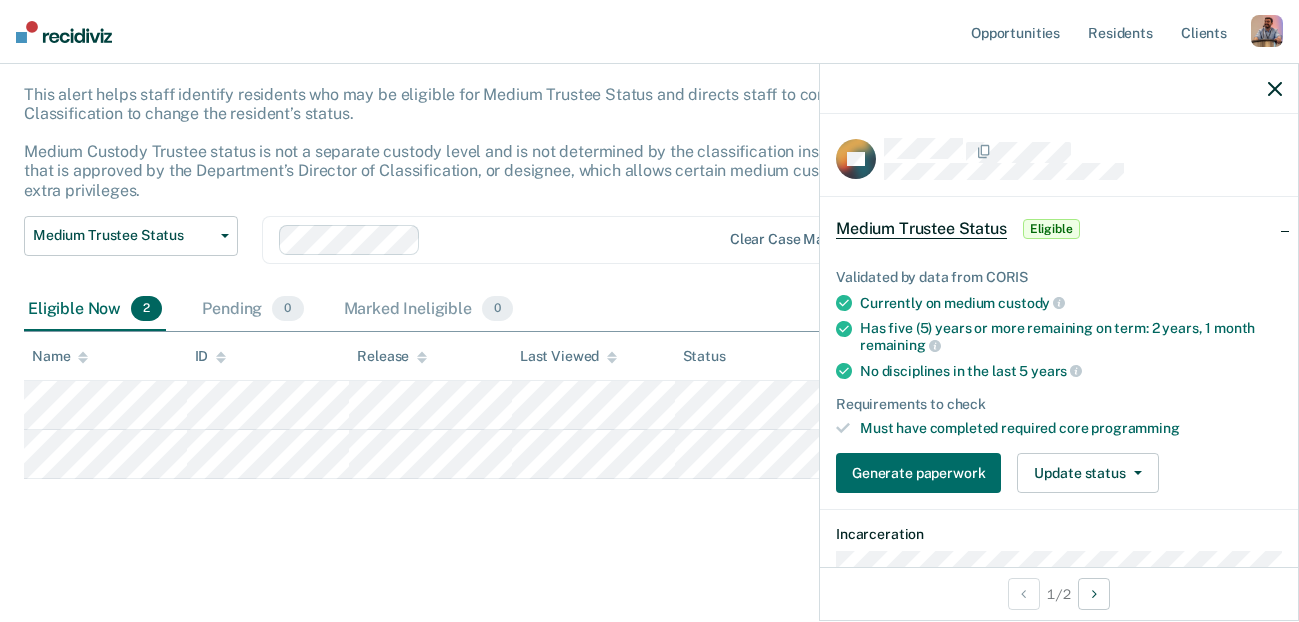 click at bounding box center [1275, 89] 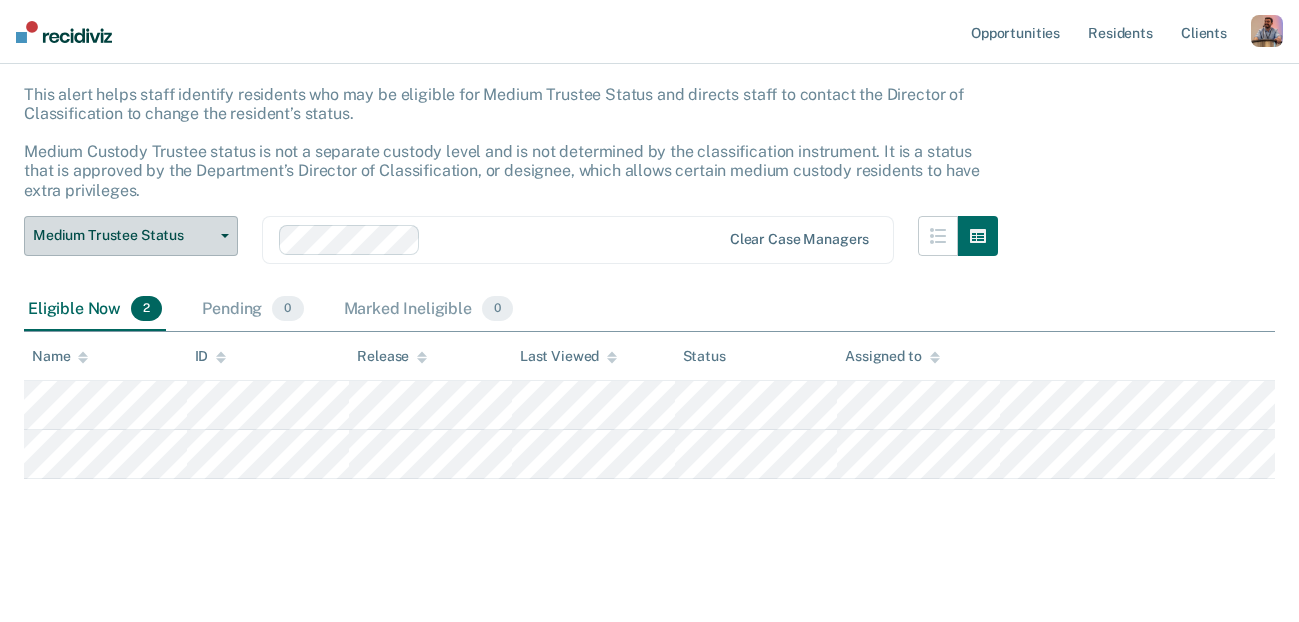 click at bounding box center (221, 236) 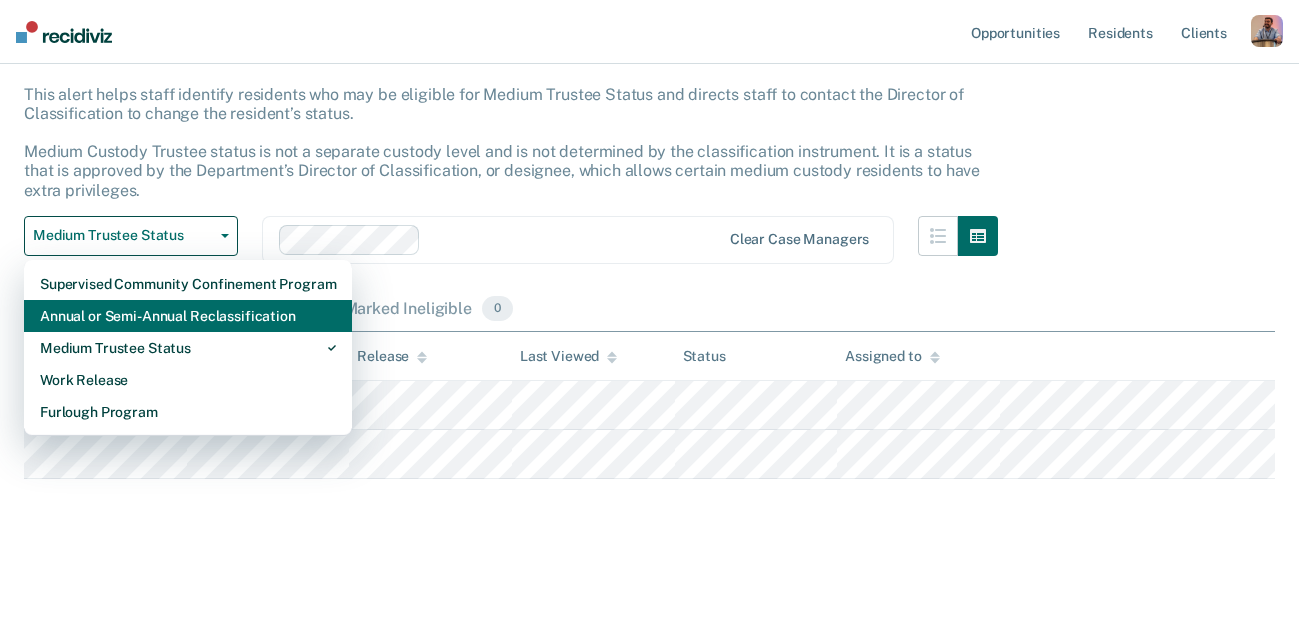 click on "Annual or Semi-Annual Reclassification" at bounding box center [188, 284] 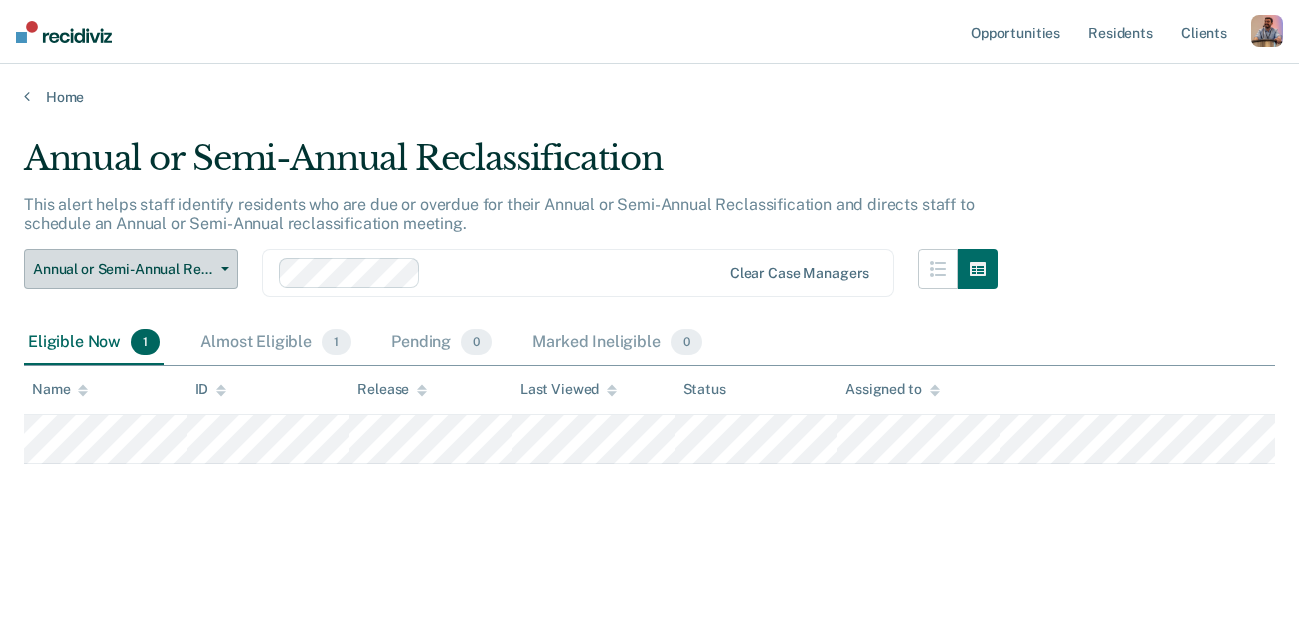 scroll, scrollTop: 0, scrollLeft: 0, axis: both 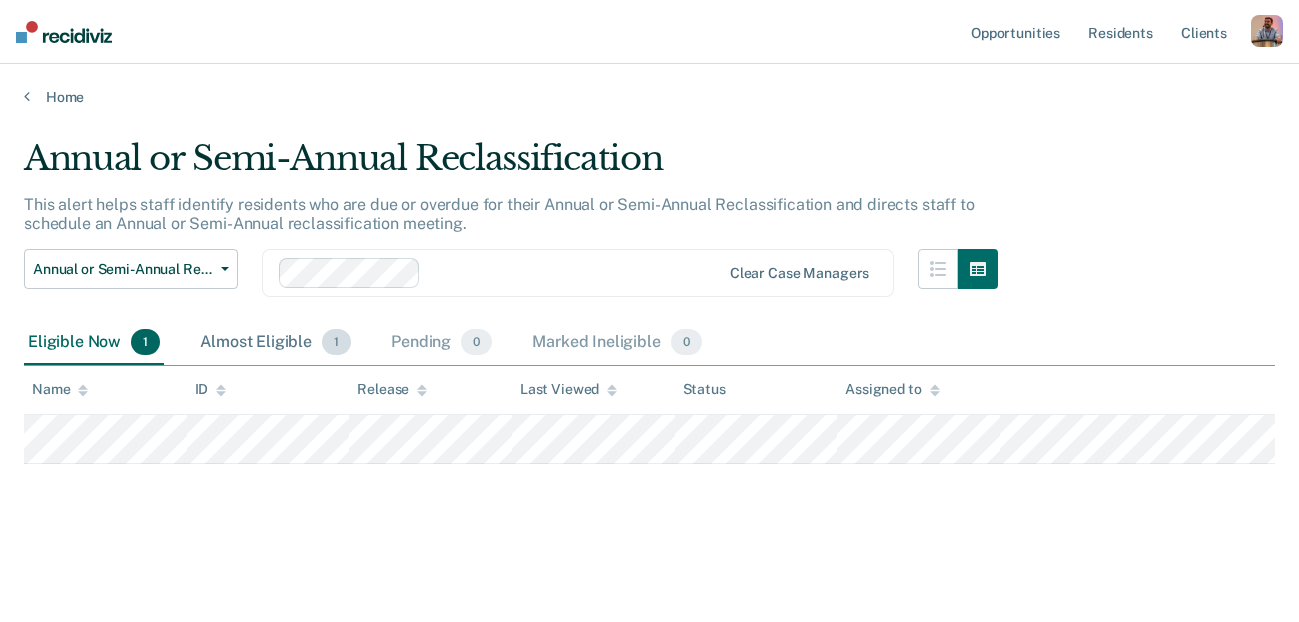 click on "Almost Eligible 1" at bounding box center (275, 343) 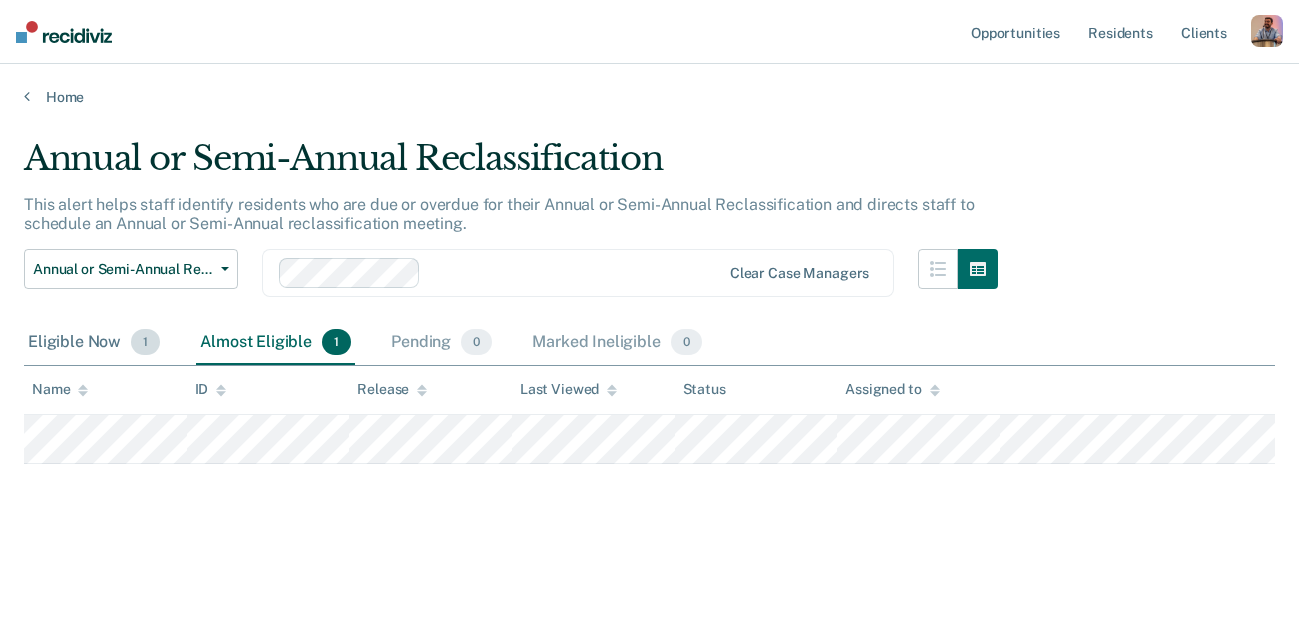 click on "Eligible Now 1" at bounding box center [94, 343] 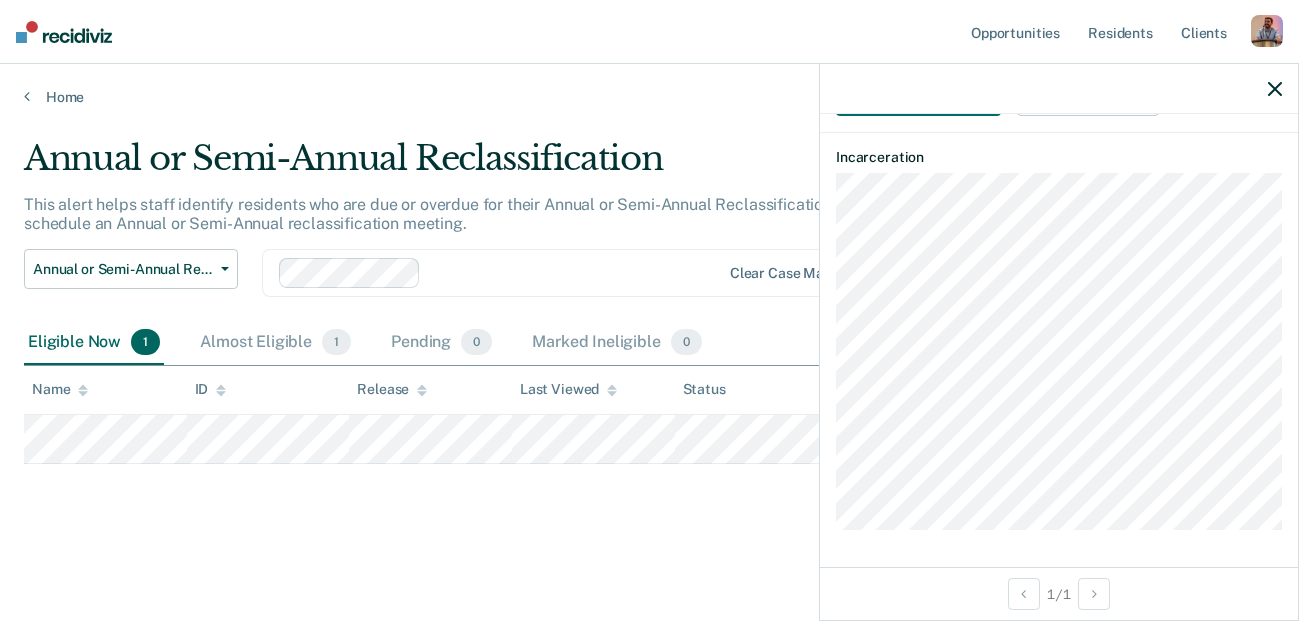 scroll, scrollTop: 0, scrollLeft: 0, axis: both 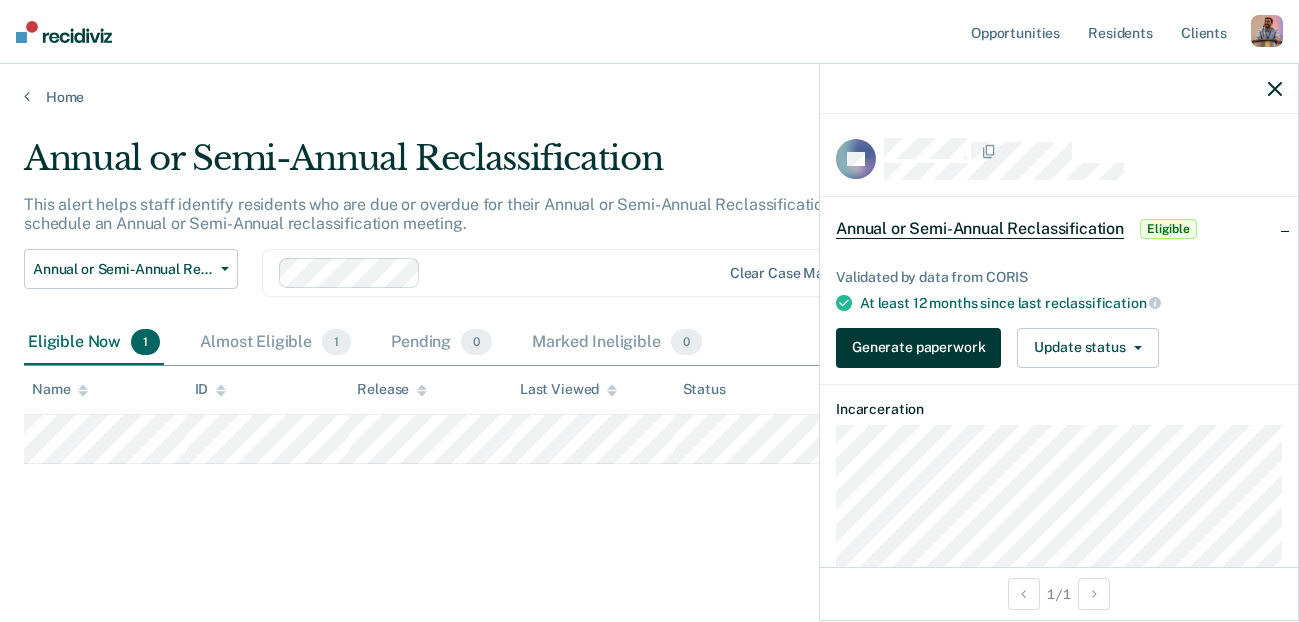 click on "Generate paperwork" at bounding box center (918, 348) 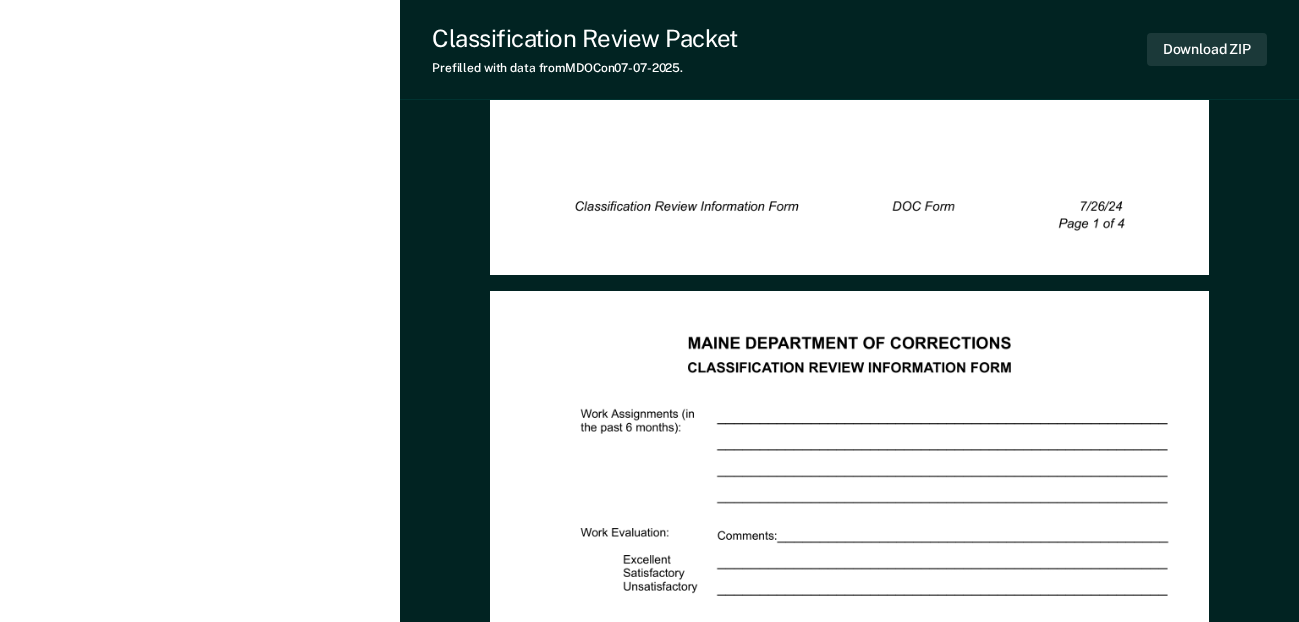 scroll, scrollTop: 0, scrollLeft: 0, axis: both 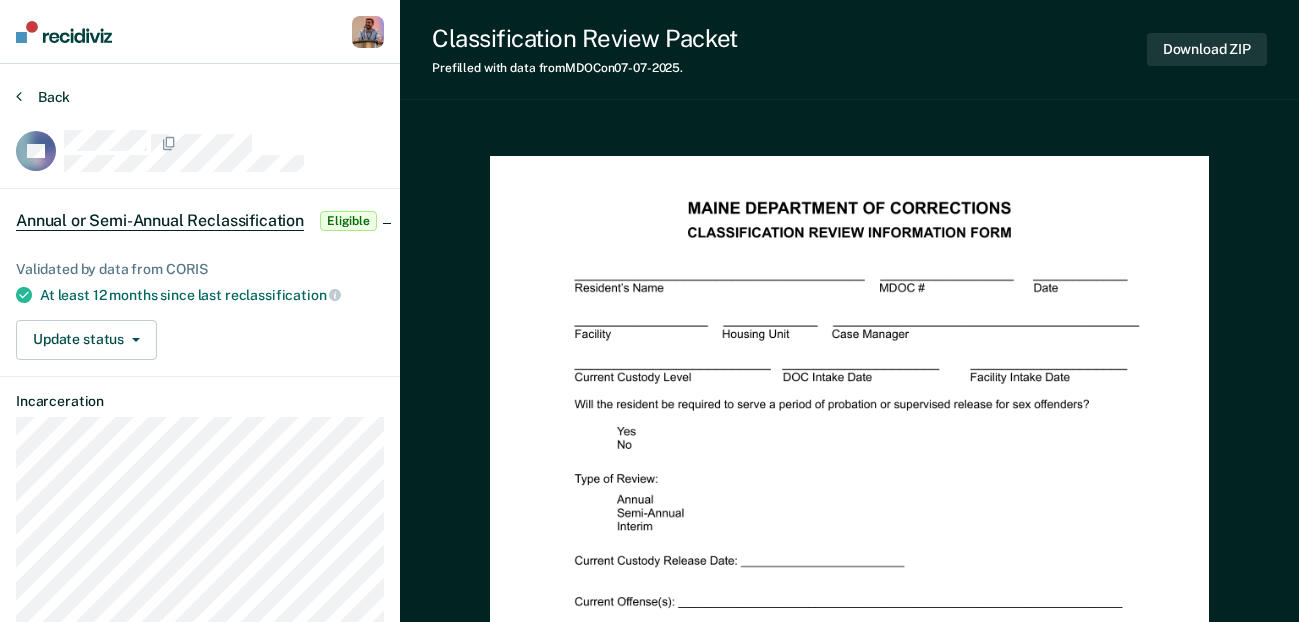 click on "Back" at bounding box center [43, 97] 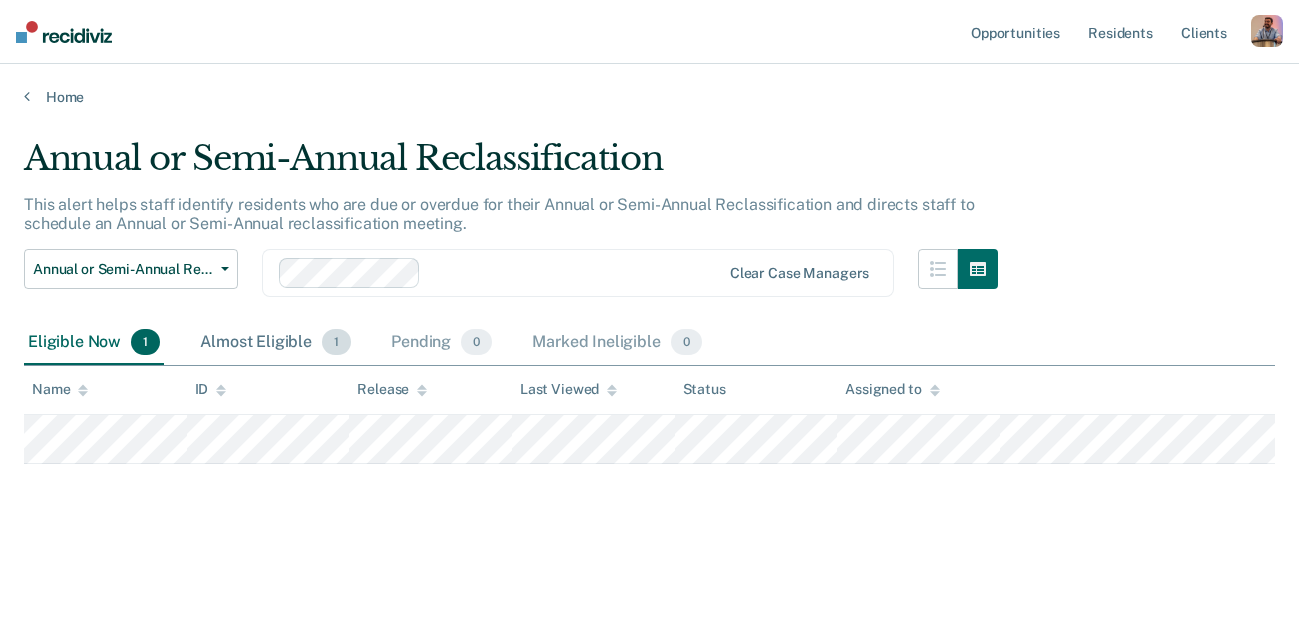 click on "Almost Eligible 1" at bounding box center [275, 343] 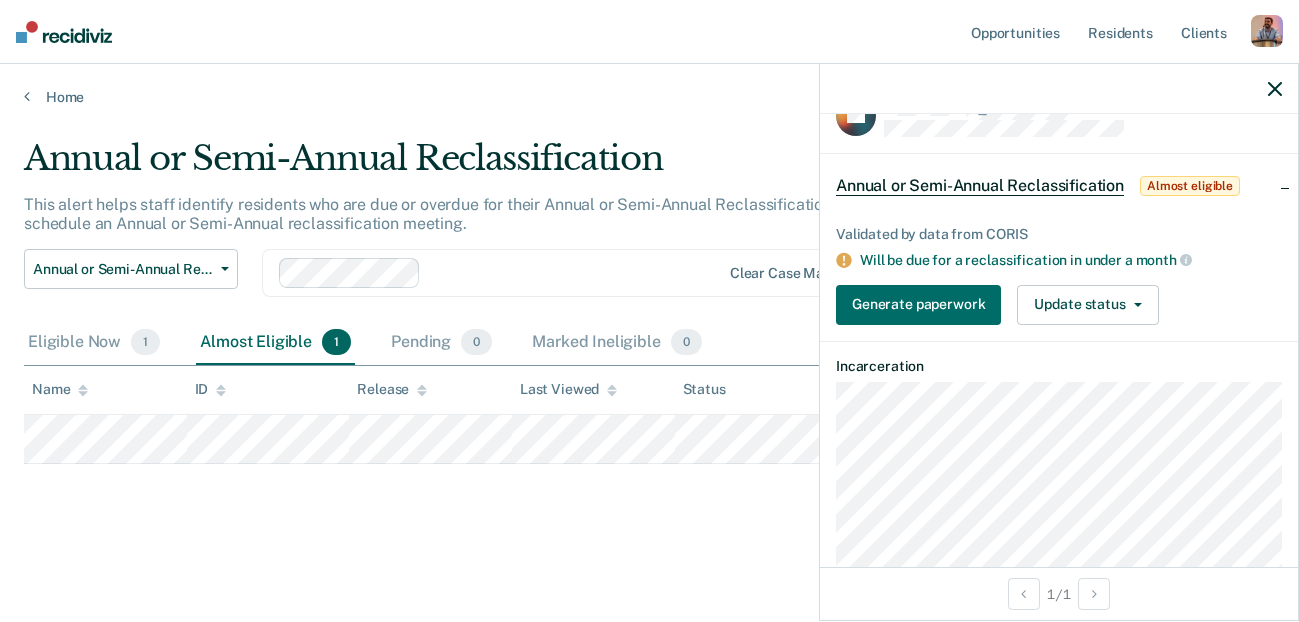 scroll, scrollTop: 0, scrollLeft: 0, axis: both 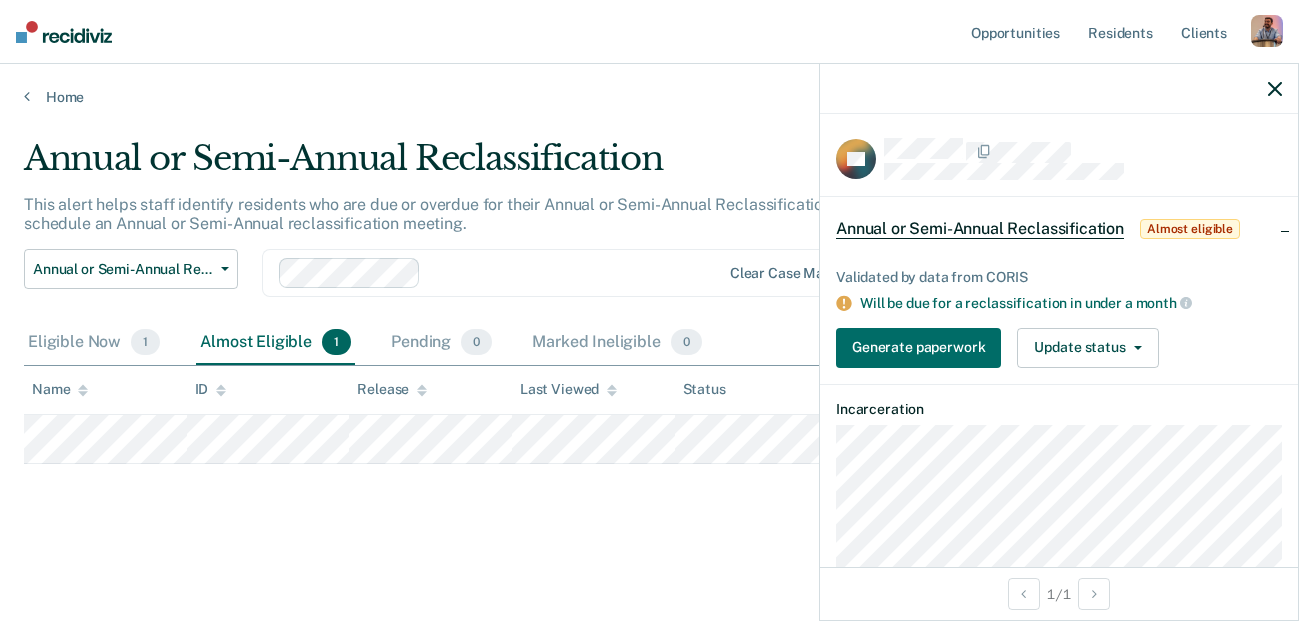 click at bounding box center [1275, 89] 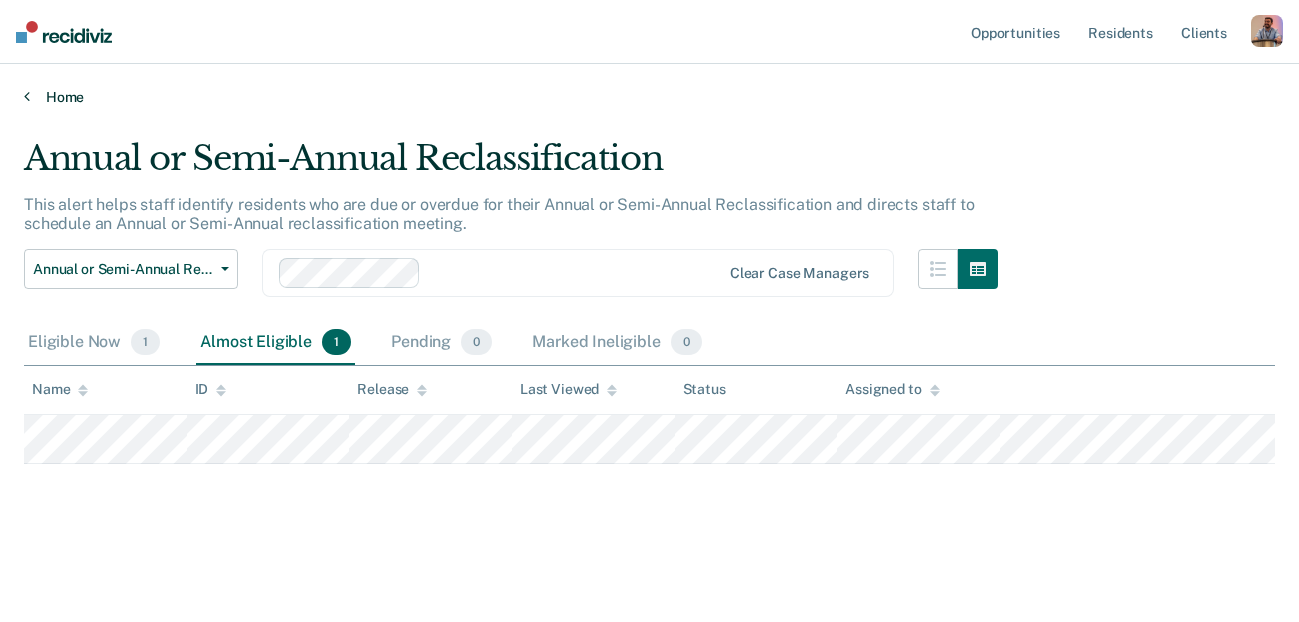click on "Home" at bounding box center (649, 97) 